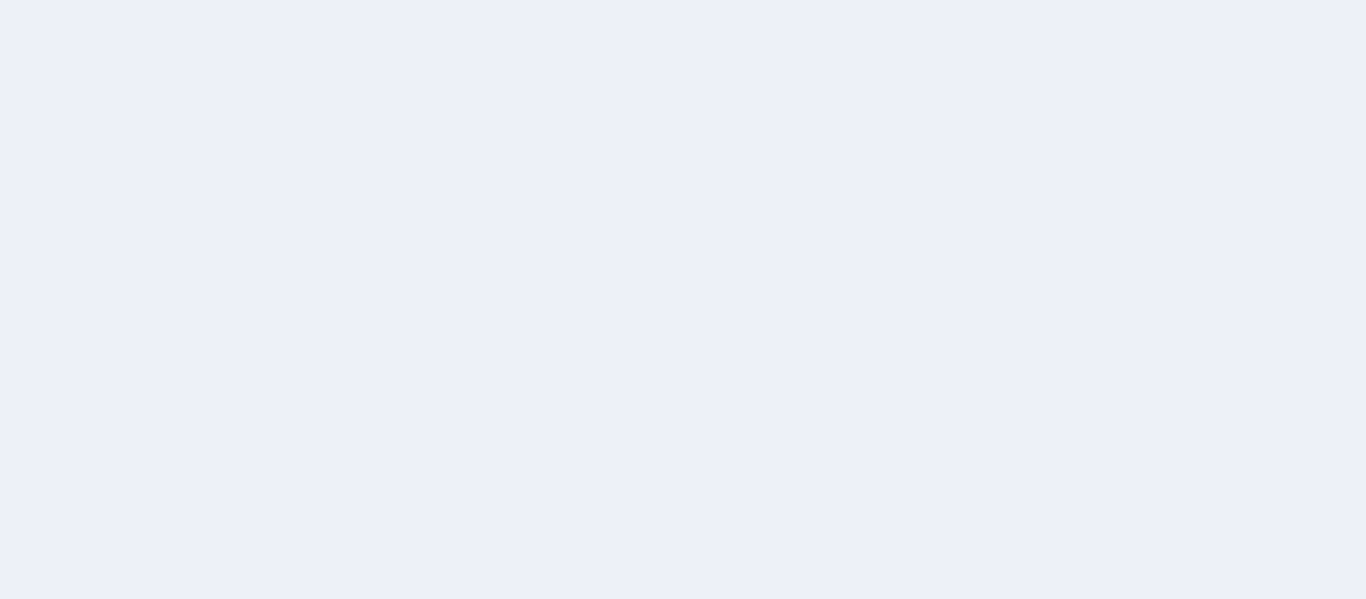 scroll, scrollTop: 0, scrollLeft: 0, axis: both 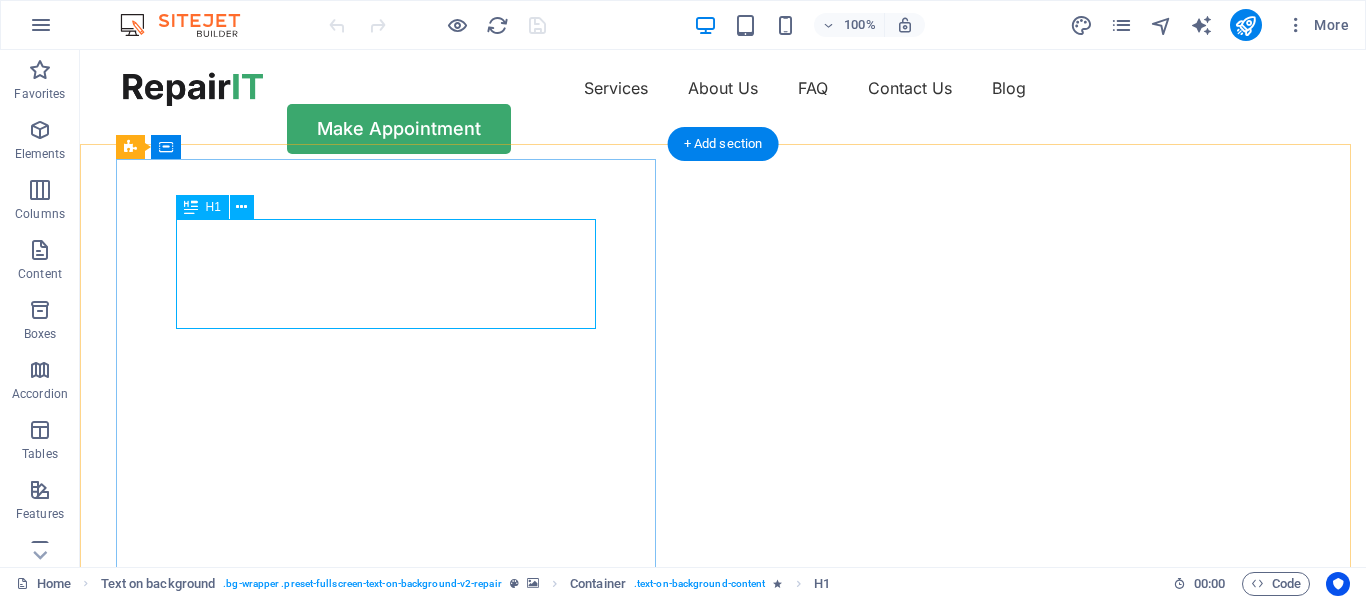 click on "Get your hardware fixed" at bounding box center [723, 752] 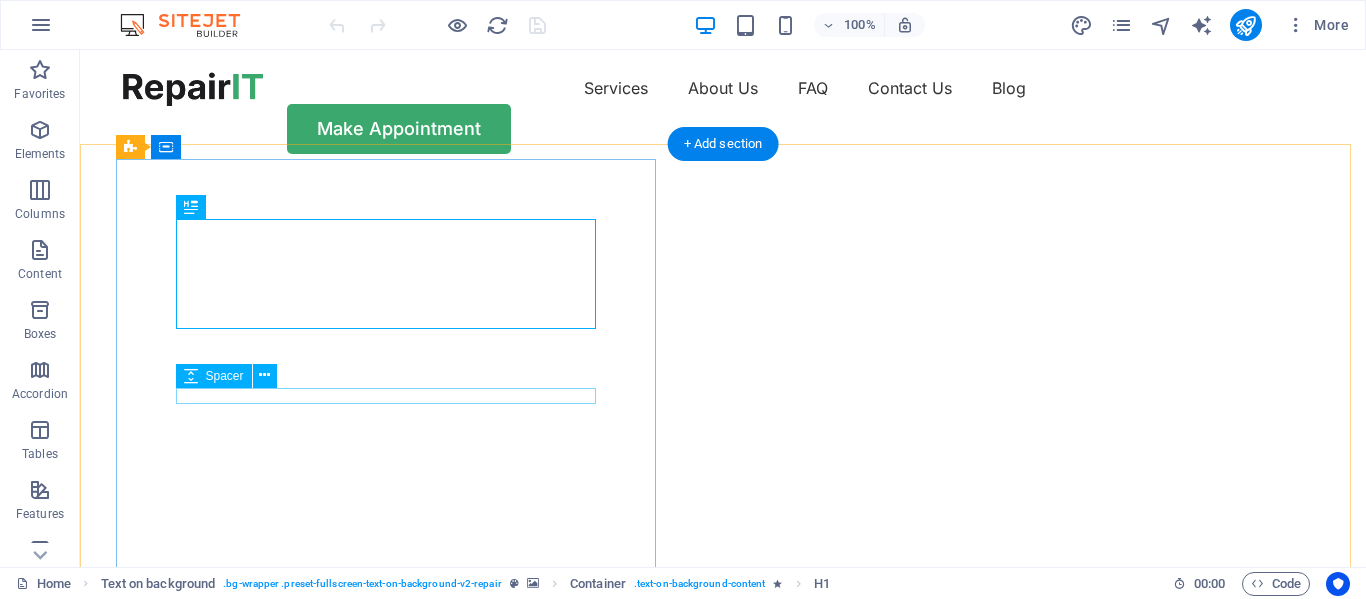 click at bounding box center (723, 908) 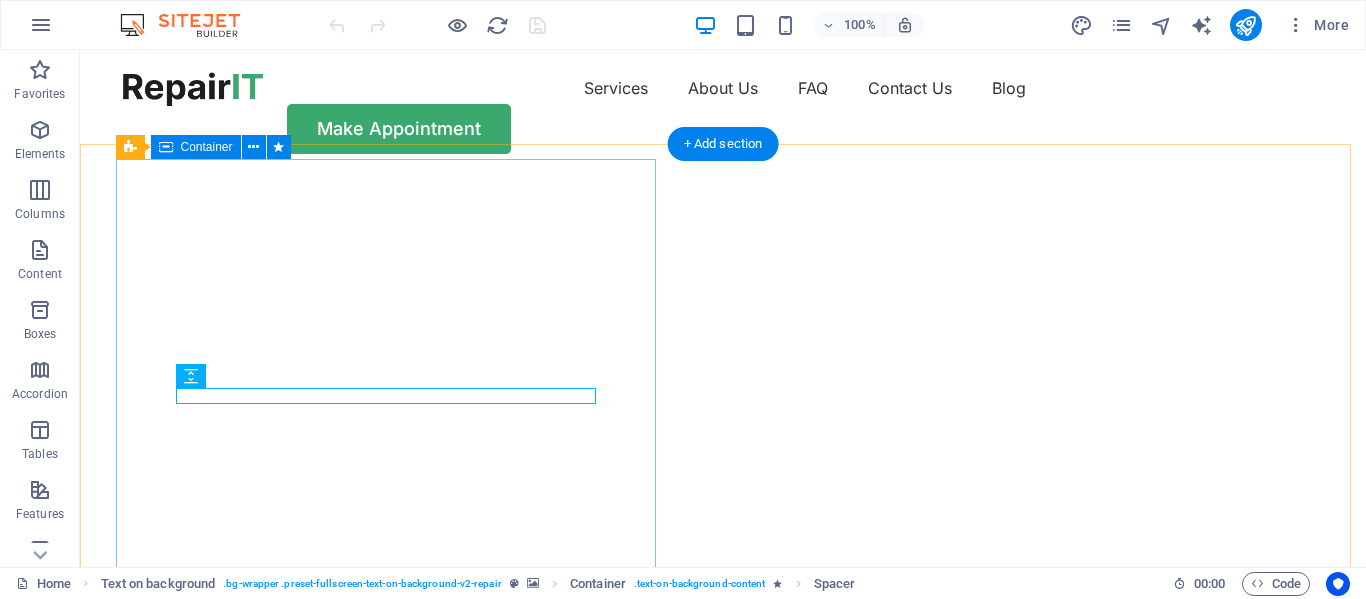 click on "Get your hardware fixed Flexible Appointments Affordable Prices Fast repairs Make Appointment" at bounding box center [723, 959] 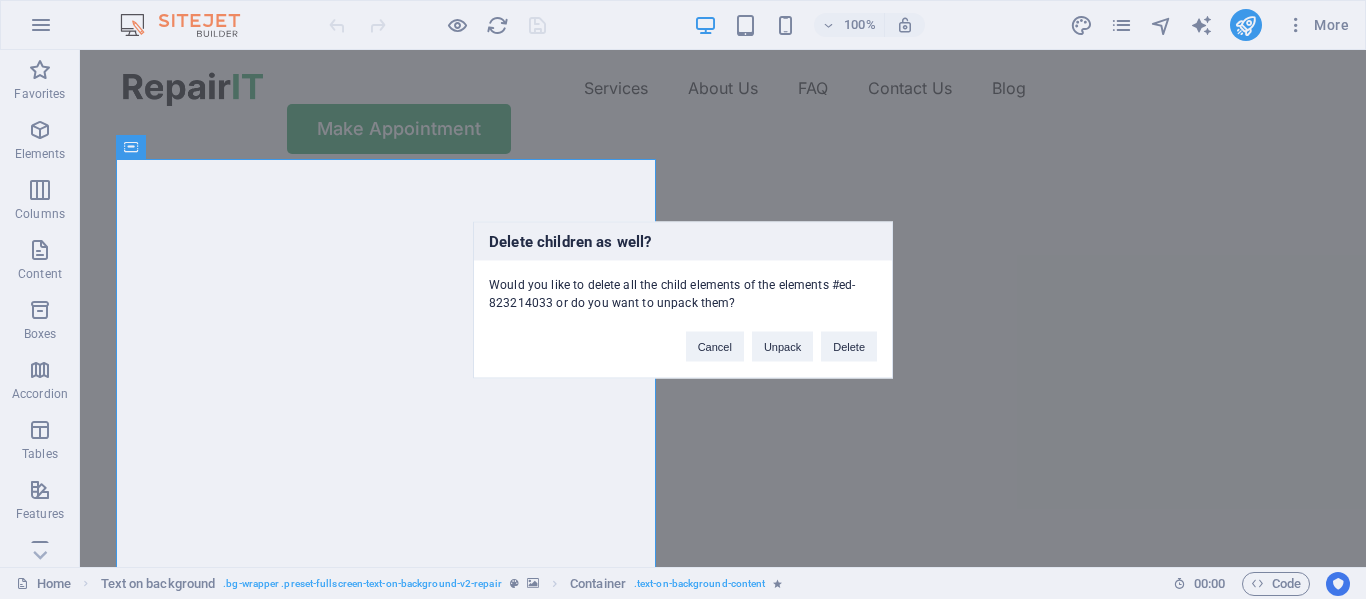 type 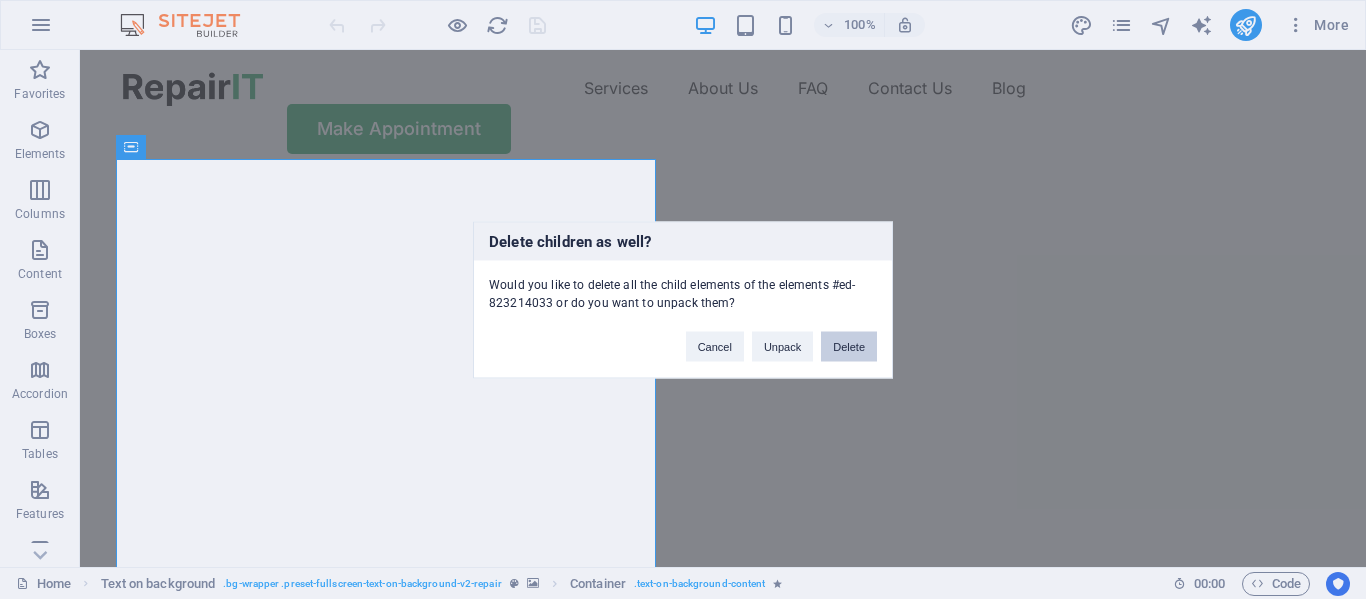 click on "Delete" at bounding box center [849, 346] 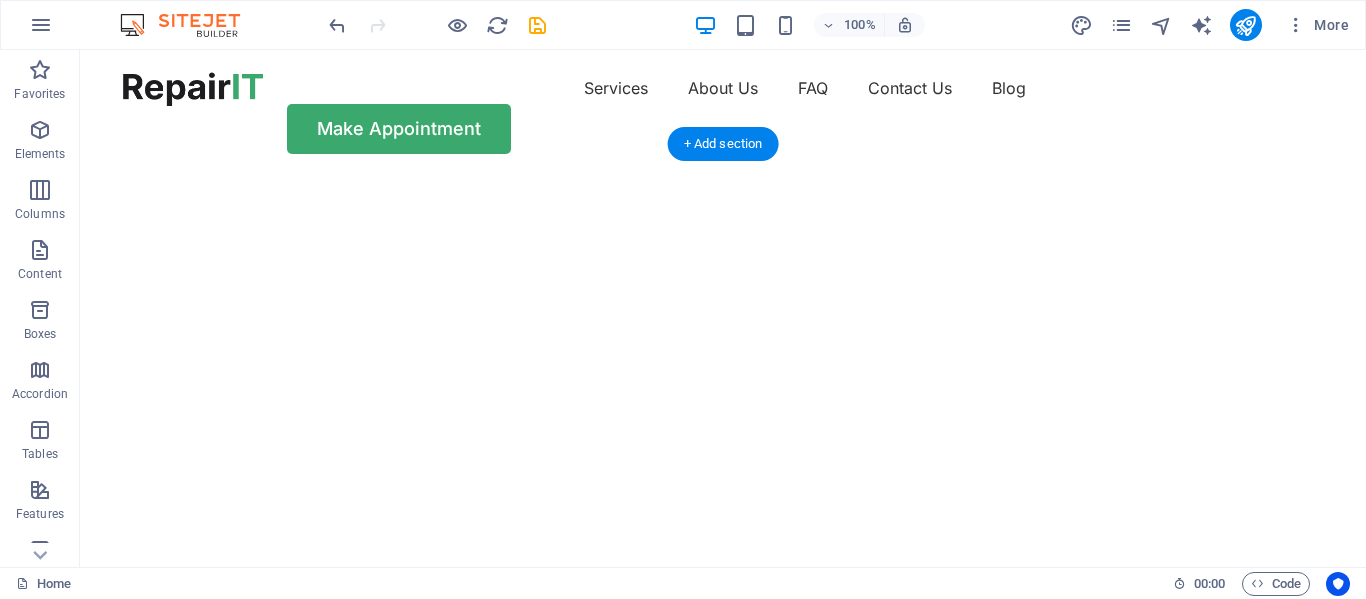 click at bounding box center [-556, 176] 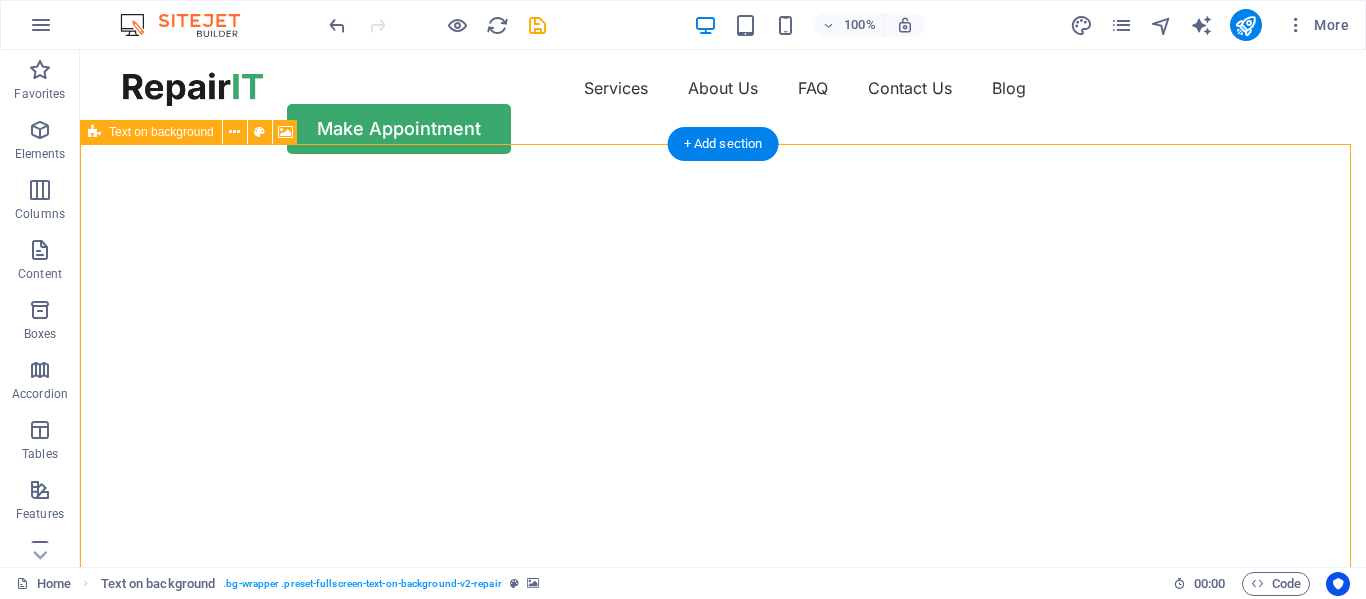 click on "Drop content here or  Add elements  Paste clipboard" at bounding box center (723, 736) 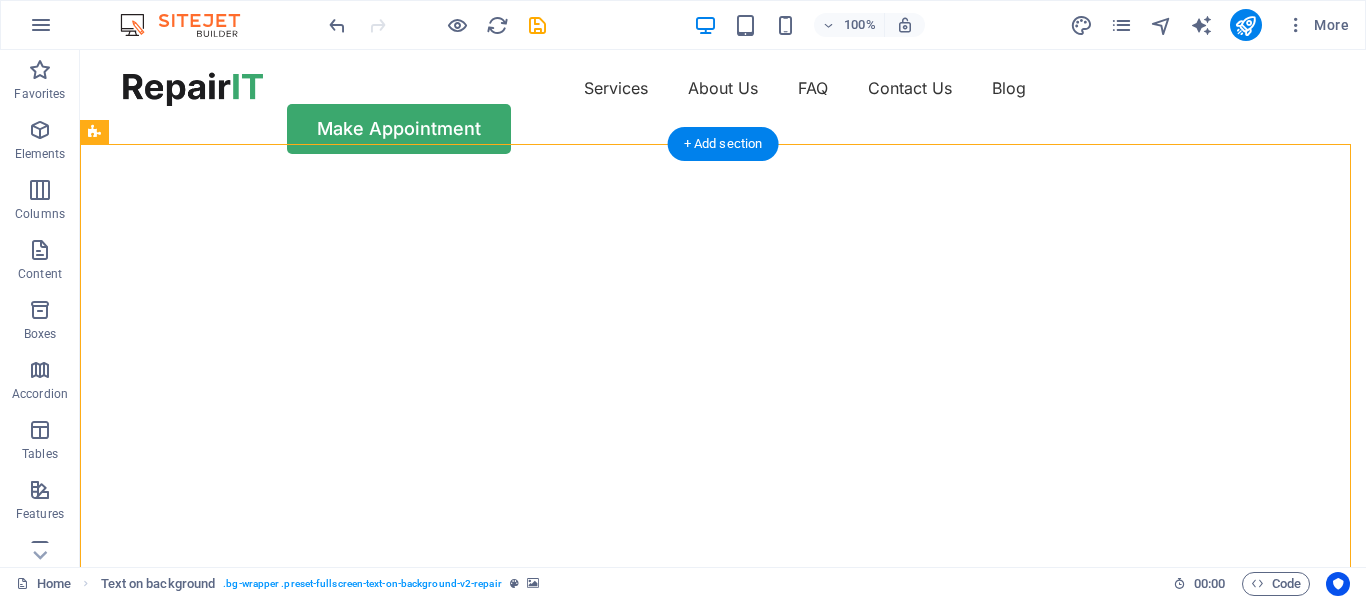 click at bounding box center [-556, 176] 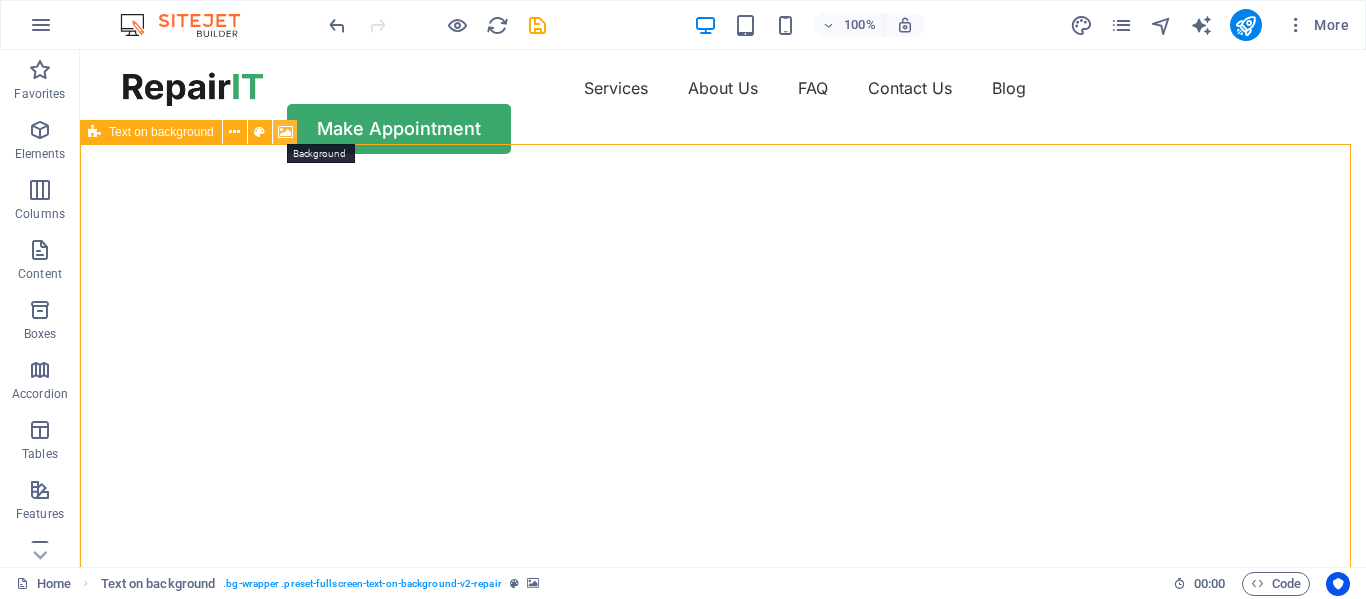 click at bounding box center (285, 132) 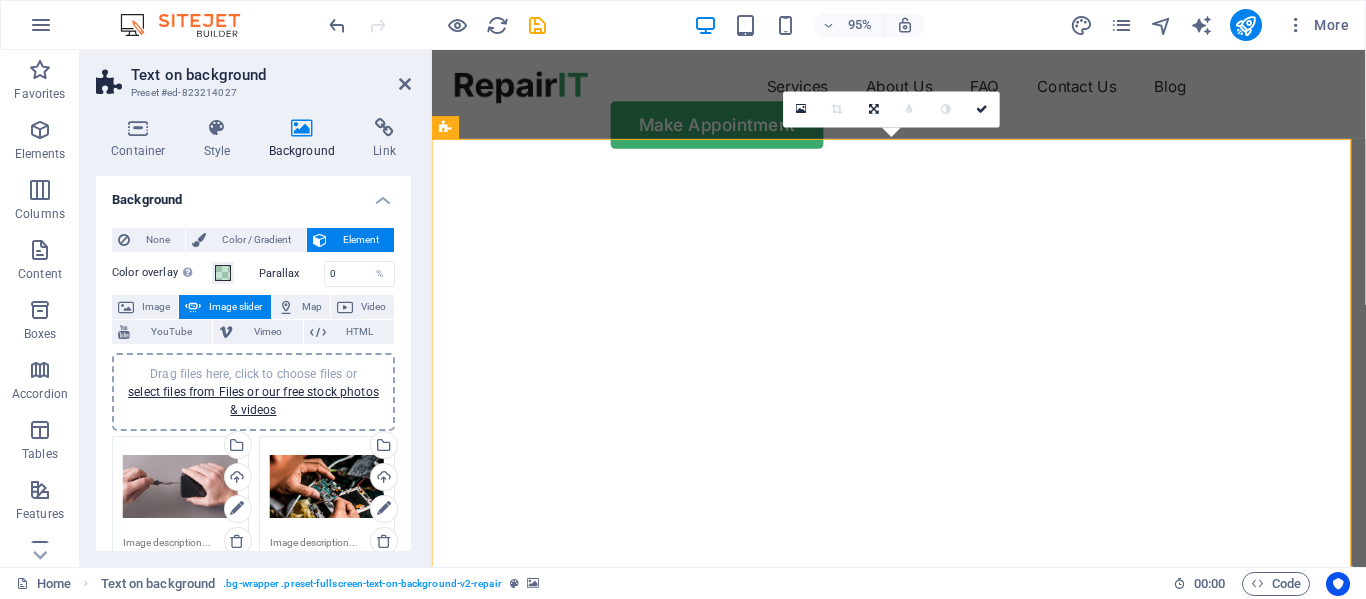 click on "Drag files here, click to choose files or select files from Files or our free stock photos & videos" at bounding box center [180, 487] 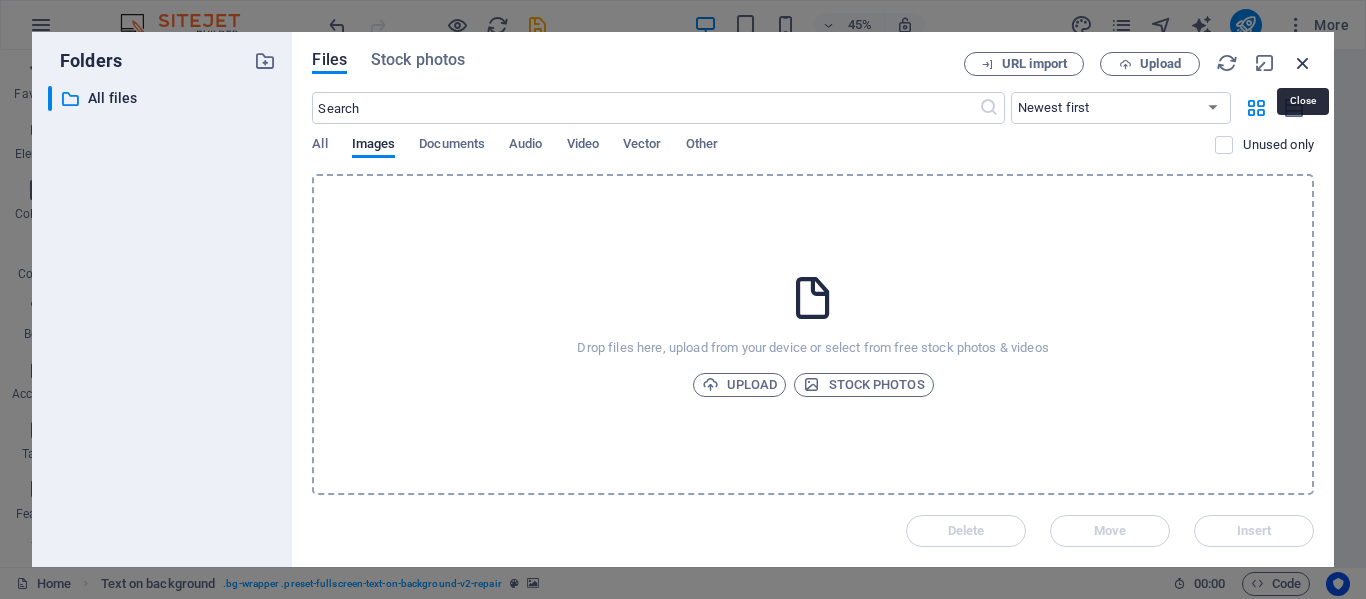 click at bounding box center (1303, 63) 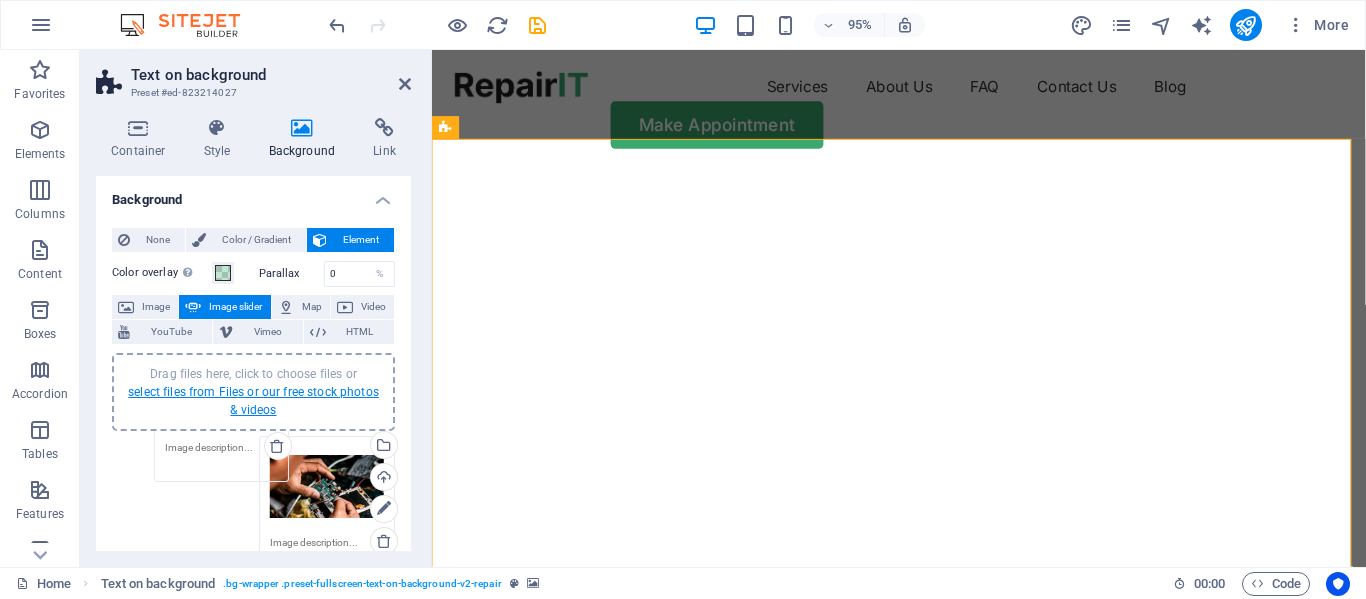 drag, startPoint x: 187, startPoint y: 482, endPoint x: 229, endPoint y: 387, distance: 103.87011 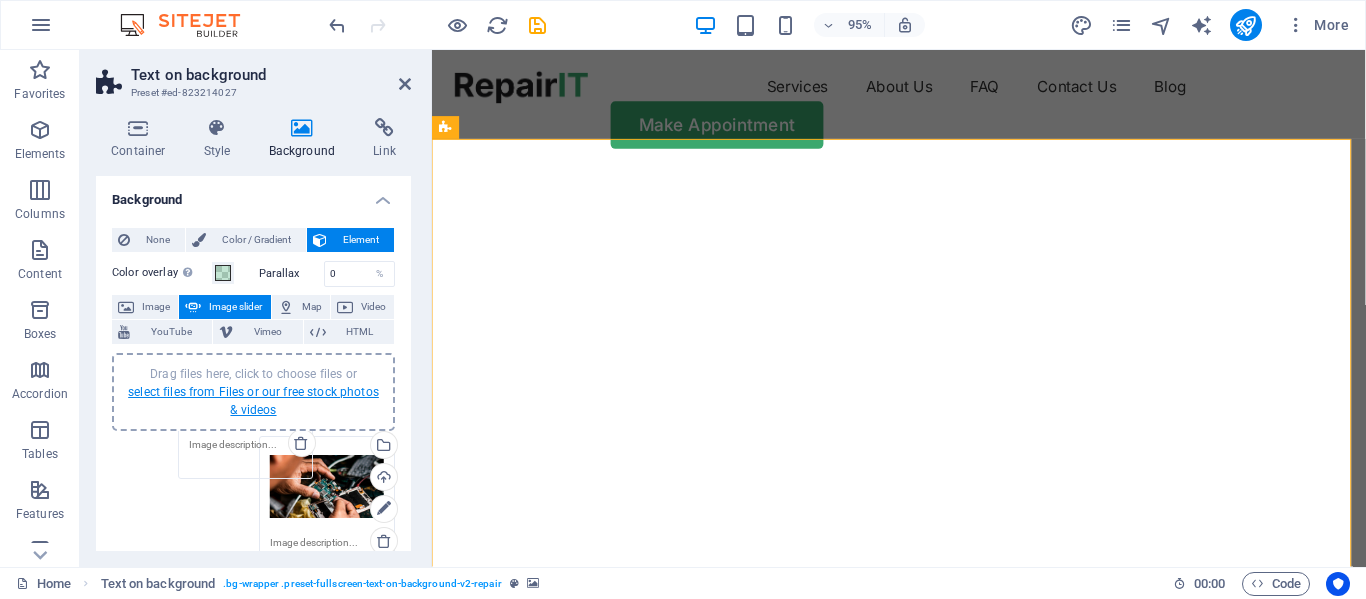drag, startPoint x: 171, startPoint y: 495, endPoint x: 237, endPoint y: 397, distance: 118.15244 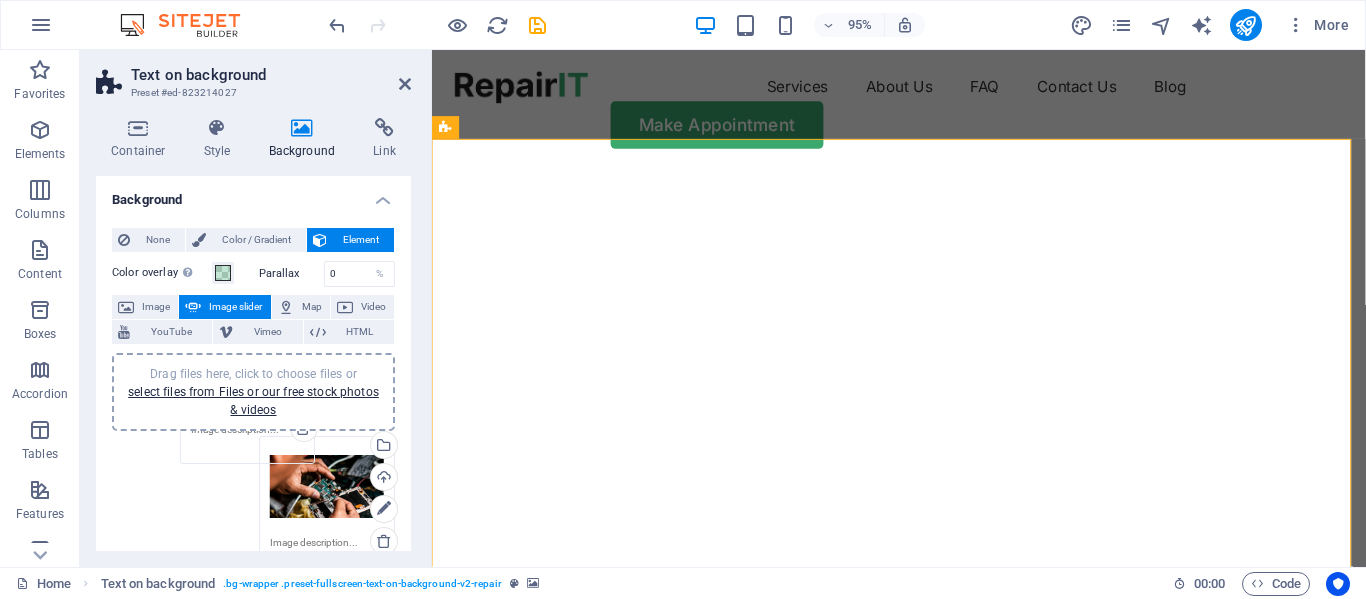 drag, startPoint x: 174, startPoint y: 482, endPoint x: 242, endPoint y: 369, distance: 131.88252 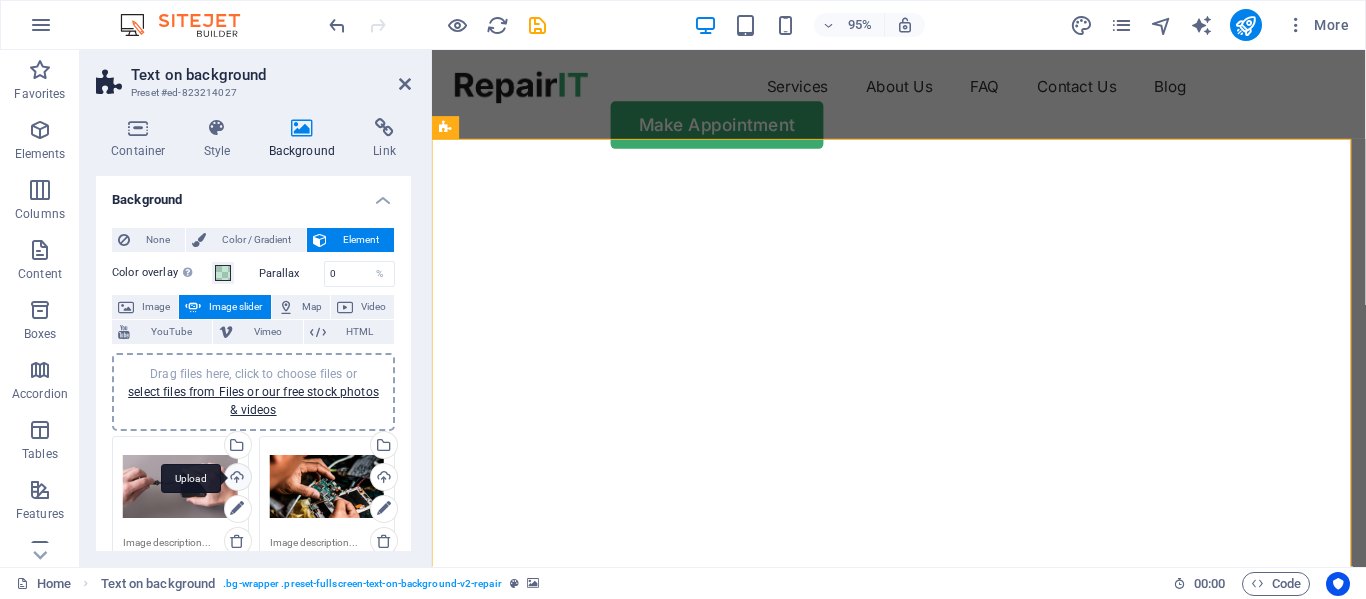 click on "Upload" at bounding box center (236, 479) 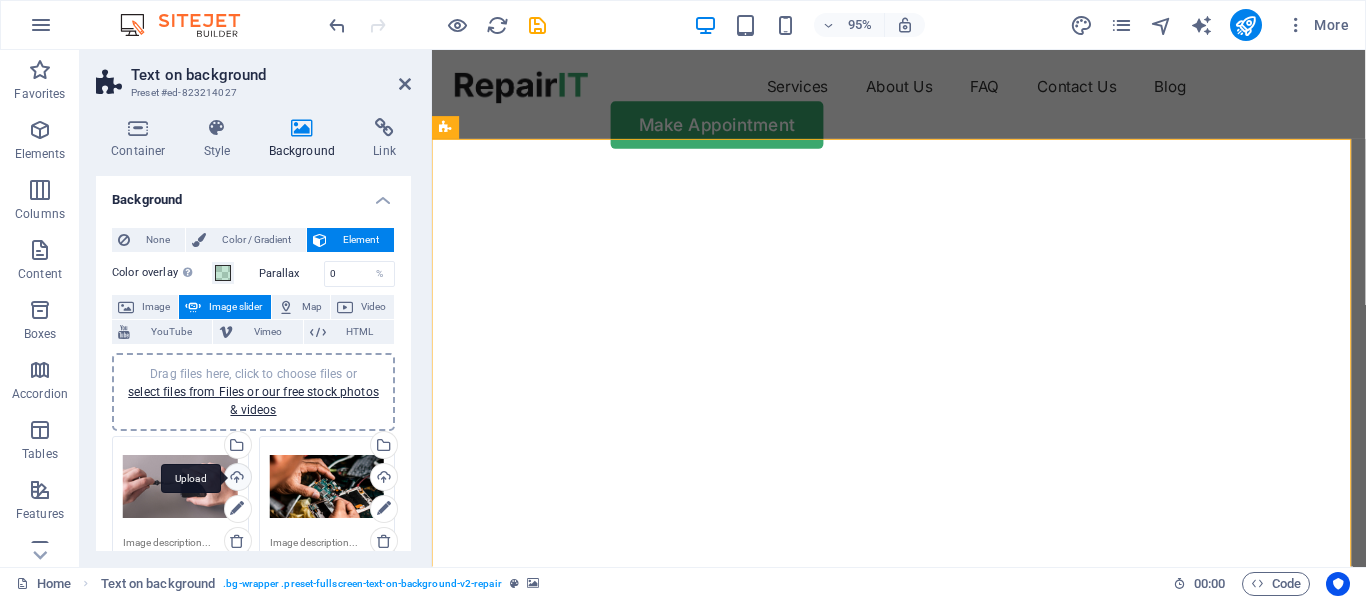 click on "Upload" at bounding box center [236, 479] 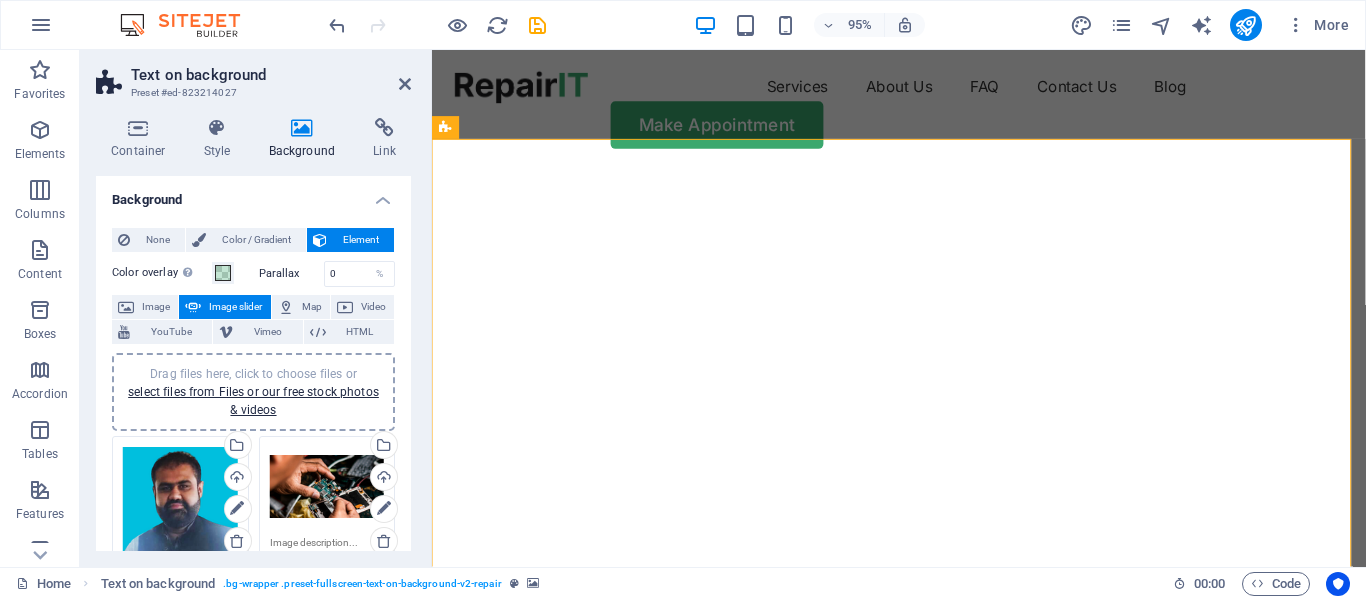 click on "Drag files here, click to choose files or select files from Files or our free stock photos & videos" at bounding box center [180, 504] 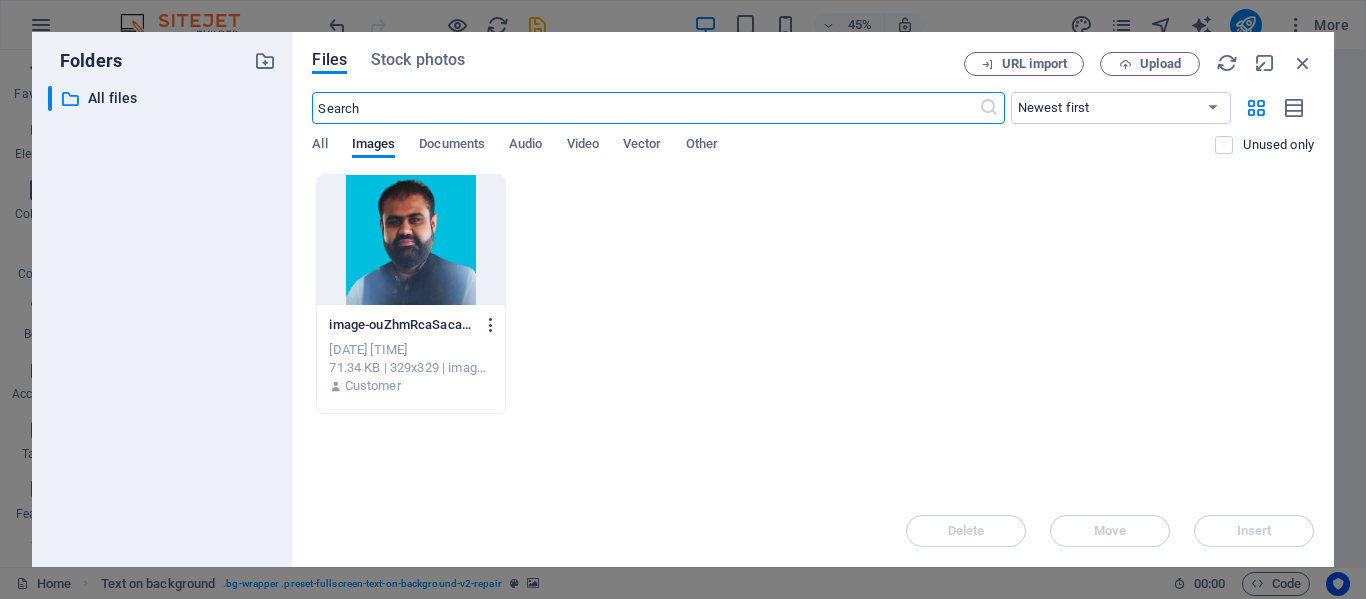 click at bounding box center [491, 325] 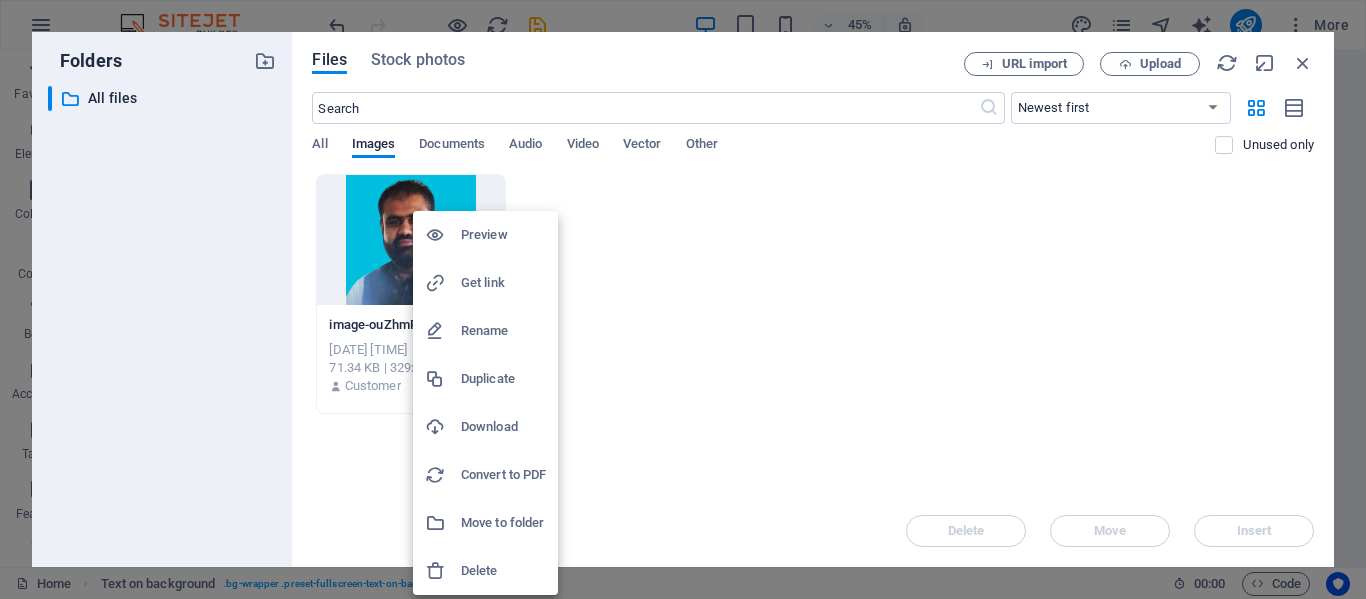 click on "Delete" at bounding box center [503, 571] 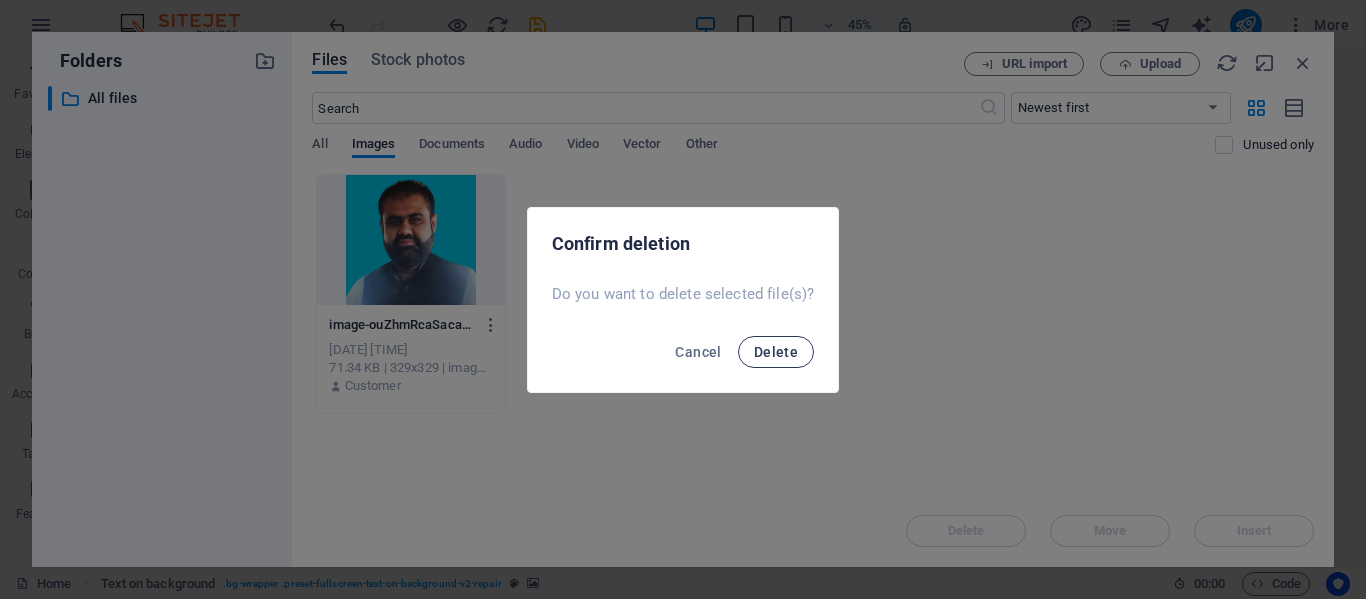click on "Delete" at bounding box center (776, 352) 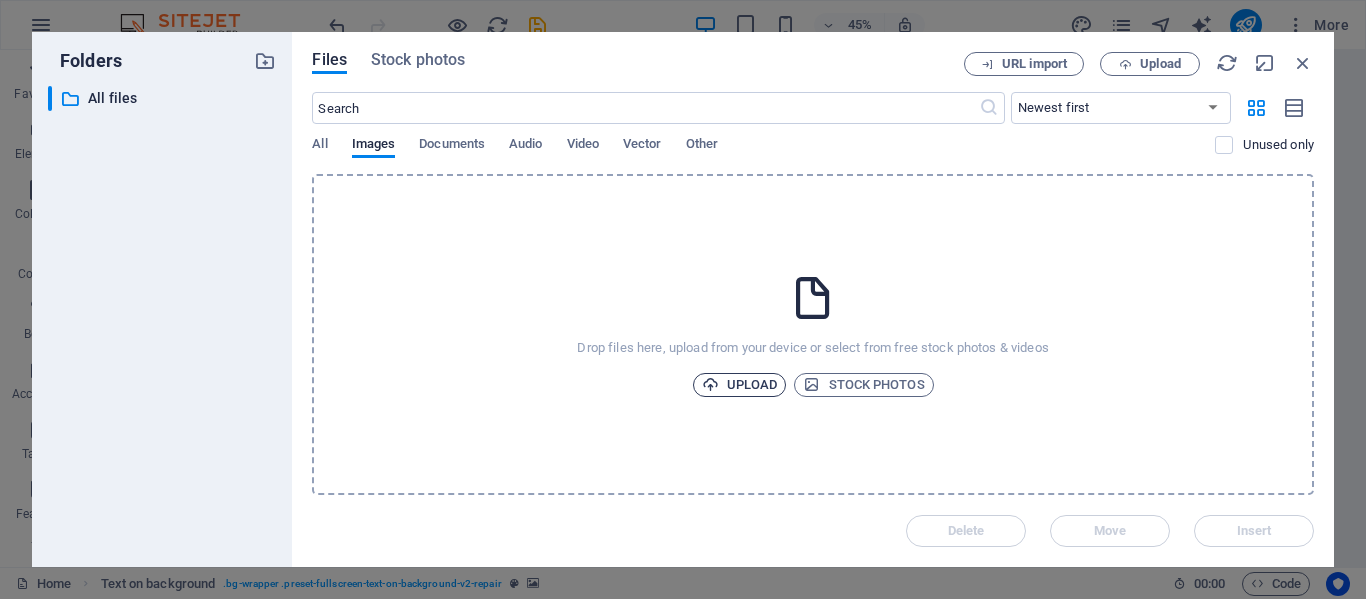 click on "Upload" at bounding box center [740, 385] 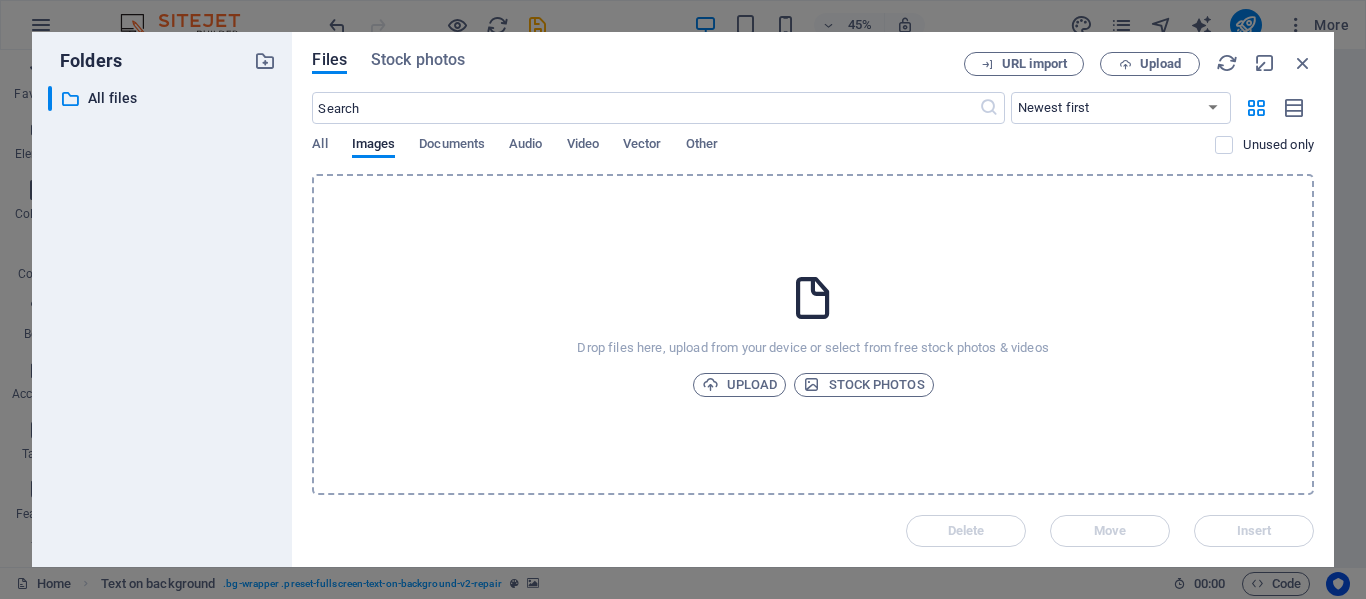 type 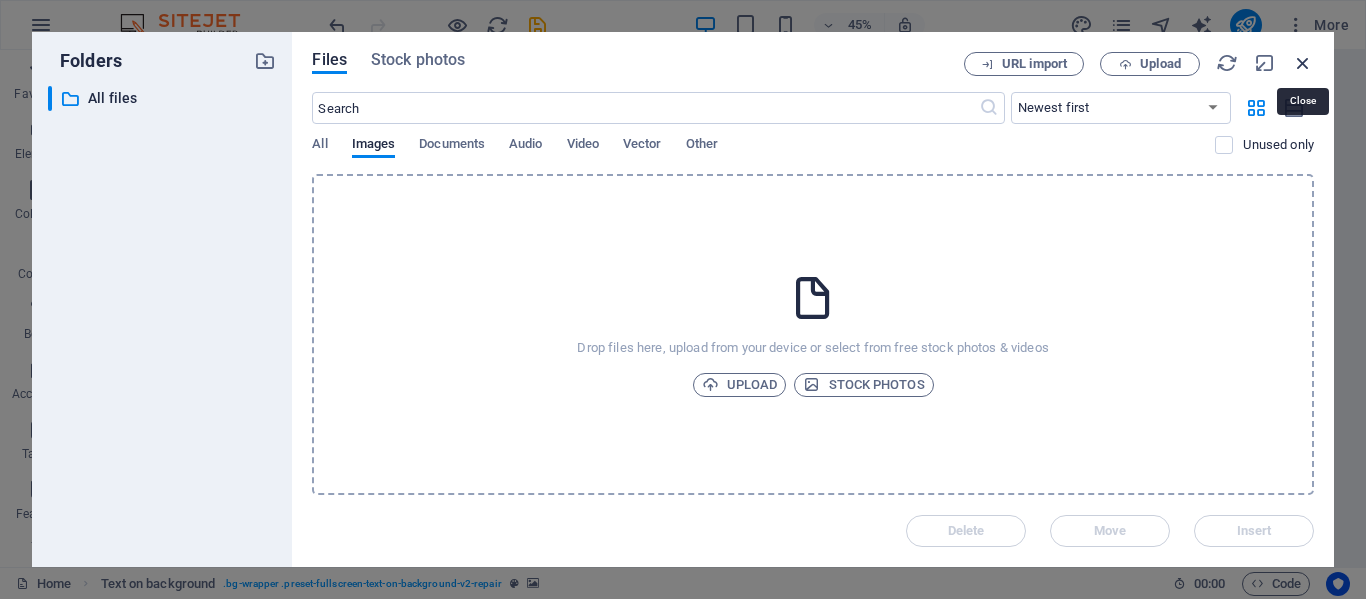 click at bounding box center [1303, 63] 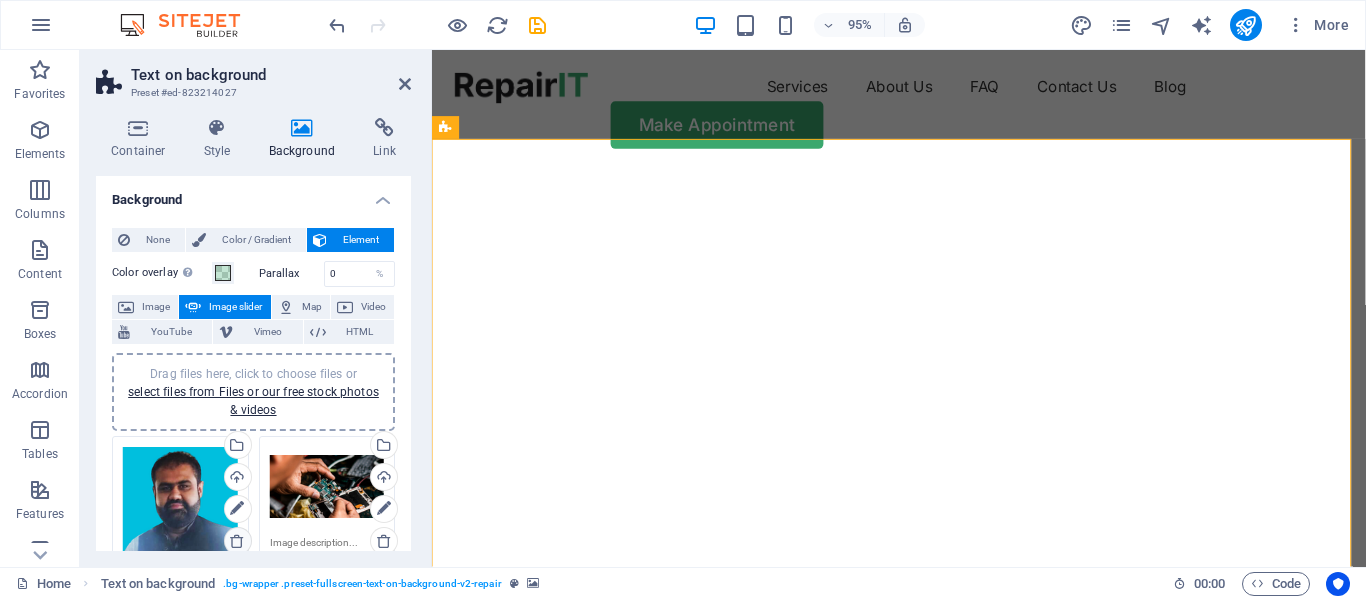 click at bounding box center [237, 541] 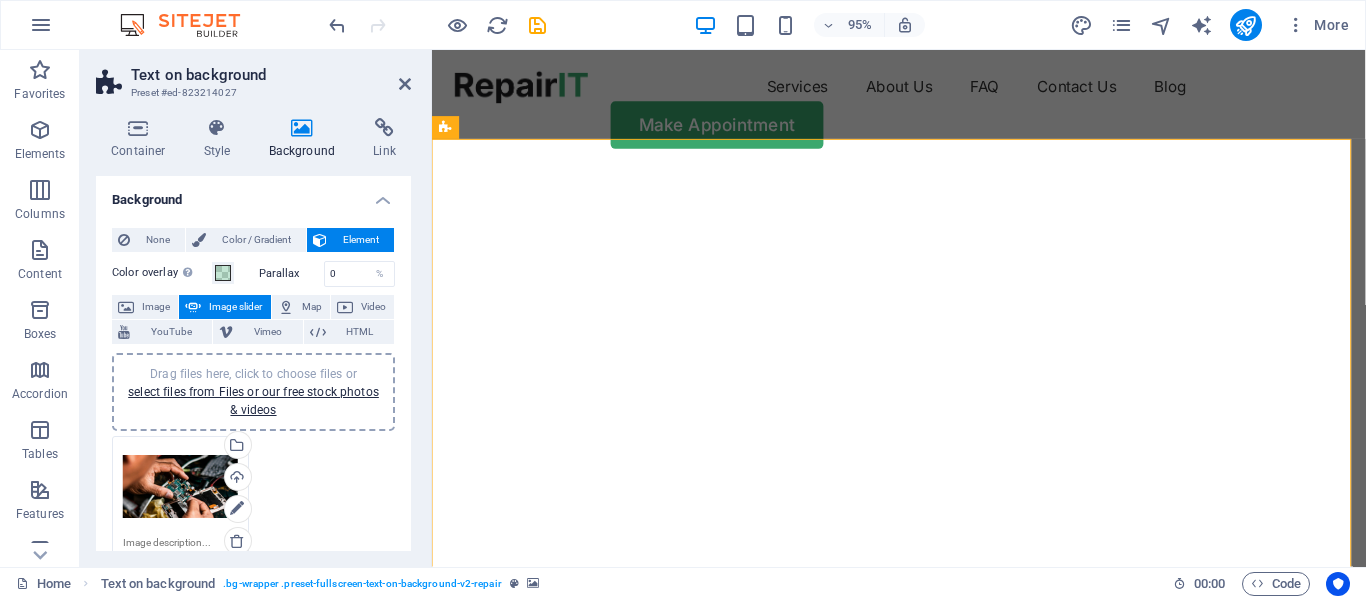 click on "Drag files here, click to choose files or select files from Files or our free stock photos & videos" at bounding box center (253, 392) 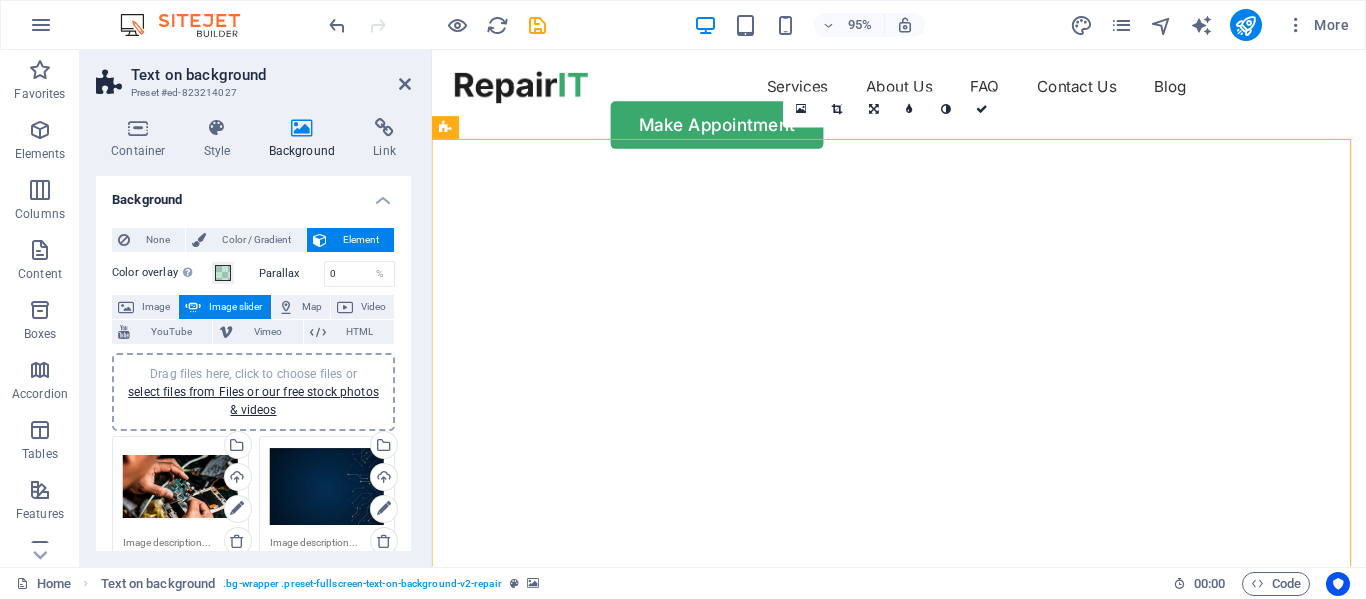 click on "Drag files here, click to choose files or select files from Files or our free stock photos & videos" at bounding box center [327, 487] 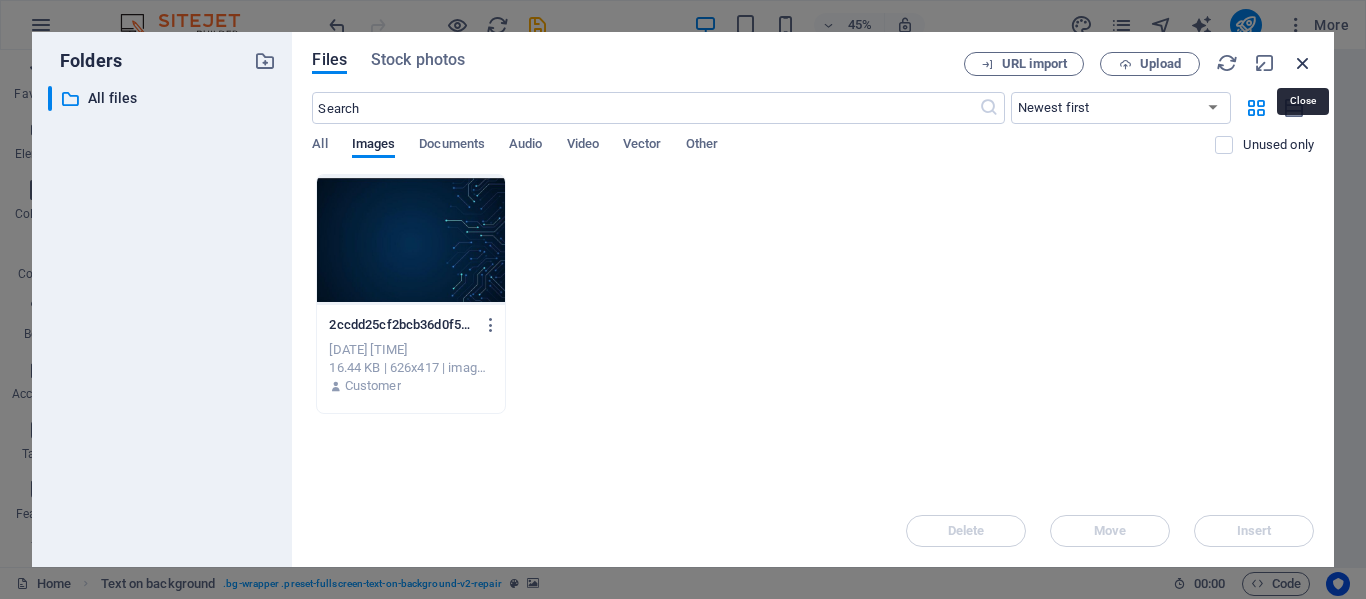 click at bounding box center [1303, 63] 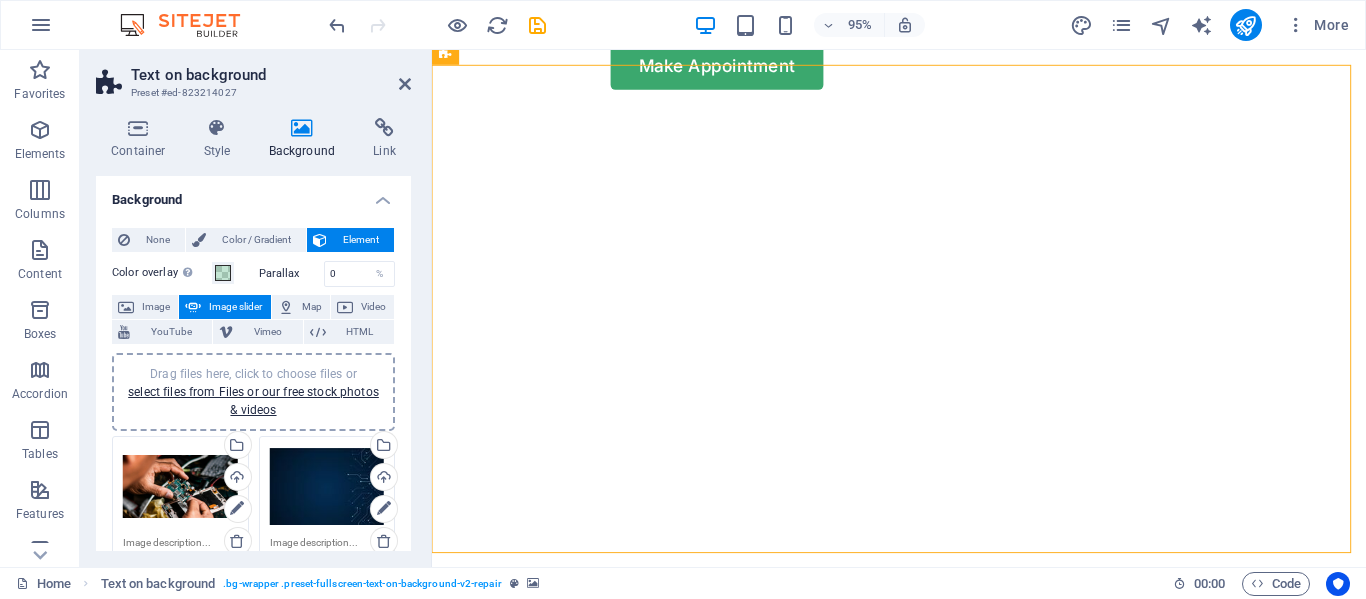 scroll, scrollTop: 78, scrollLeft: 0, axis: vertical 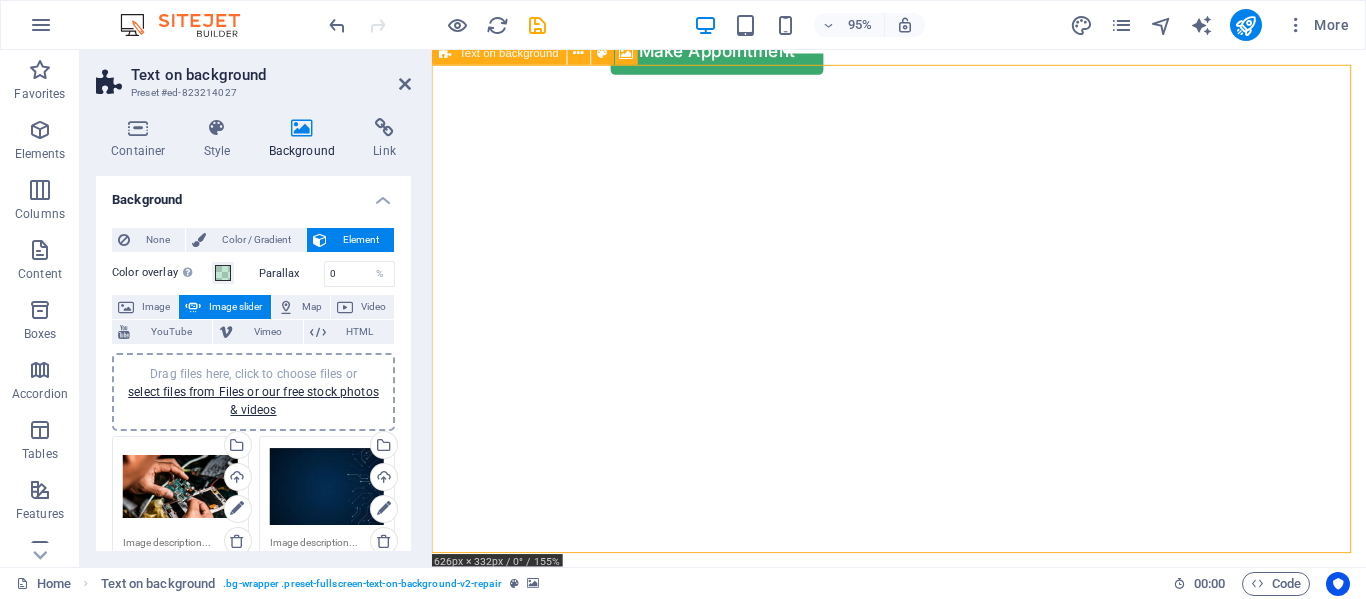 click on "Add elements" at bounding box center (864, 713) 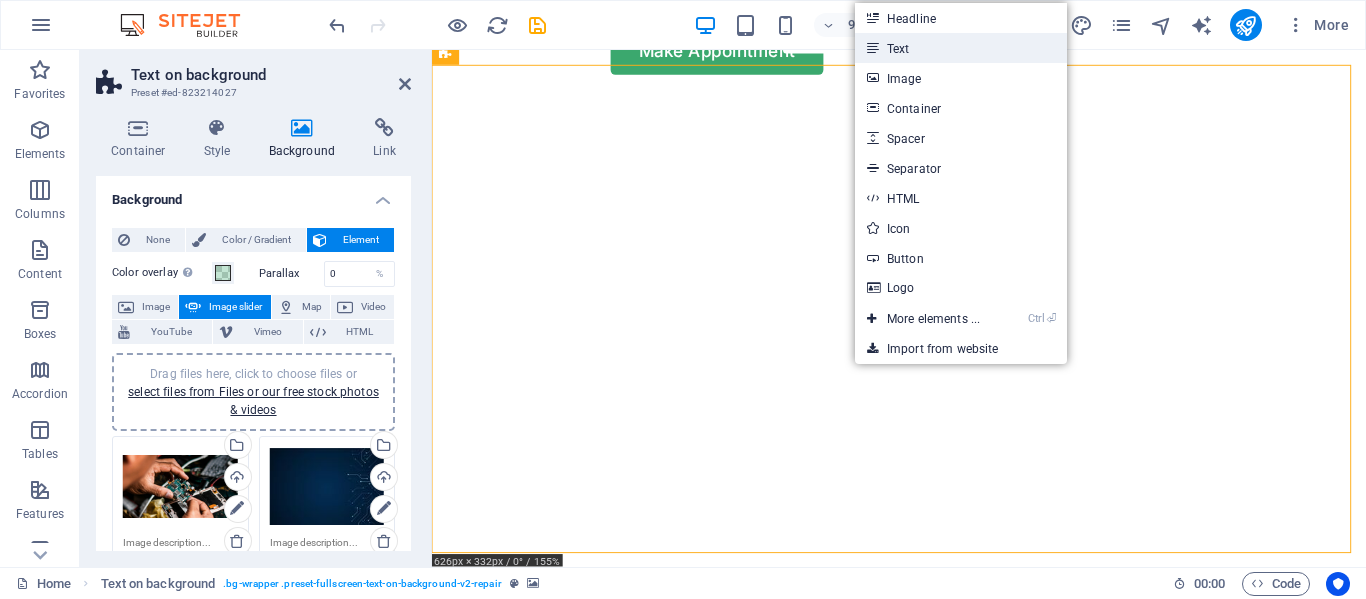 click on "Text" at bounding box center [961, 48] 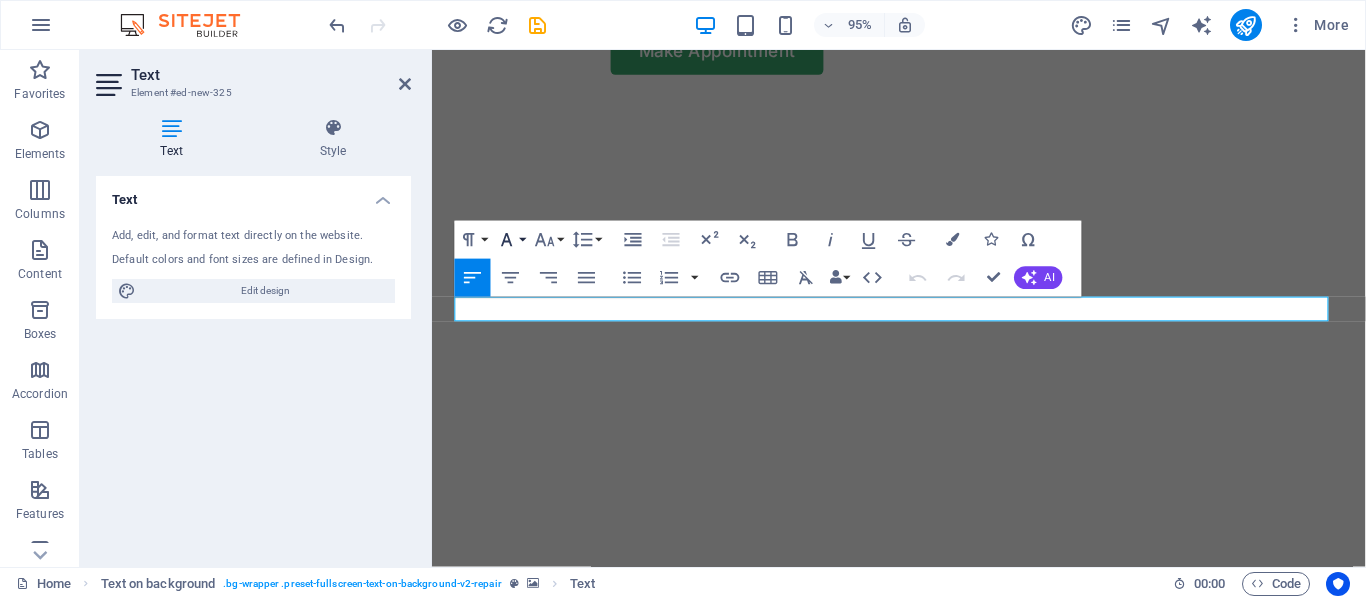 click 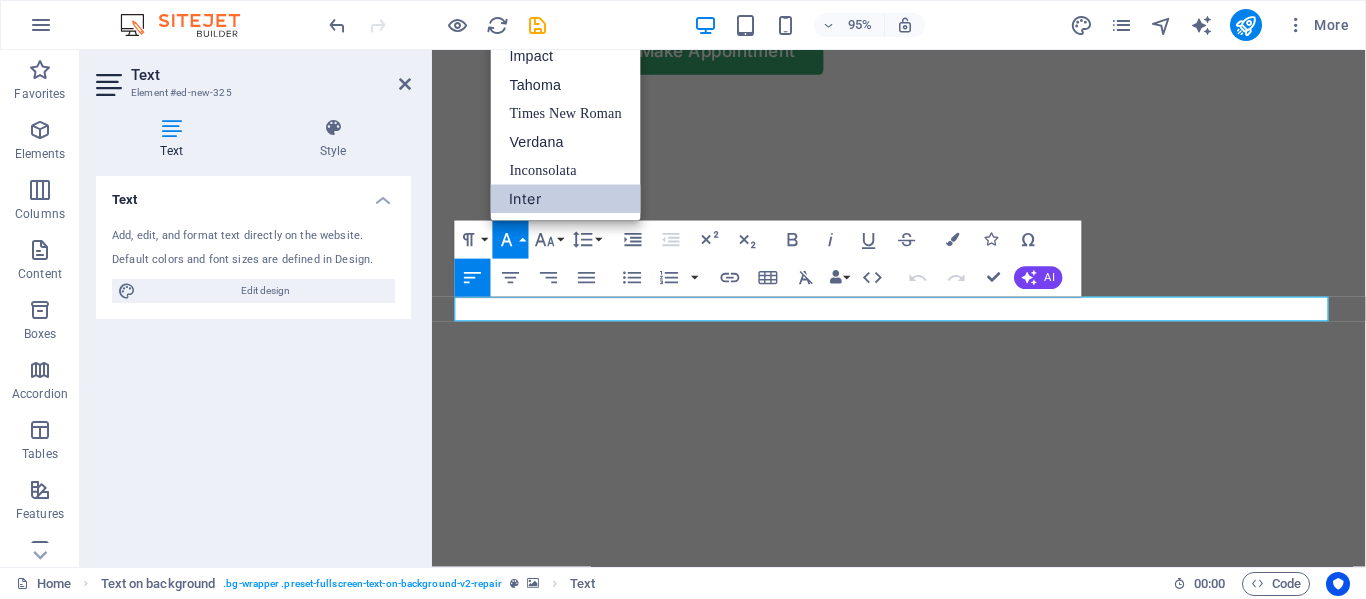scroll, scrollTop: 0, scrollLeft: 0, axis: both 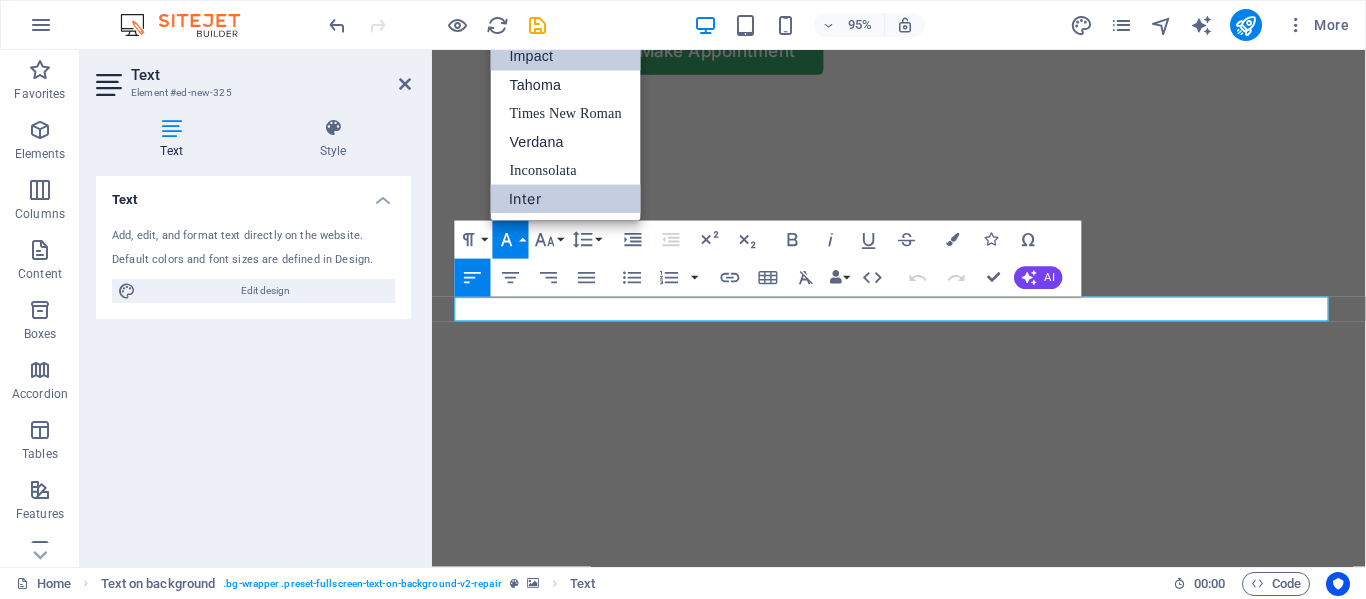 click on "Impact" at bounding box center (566, 57) 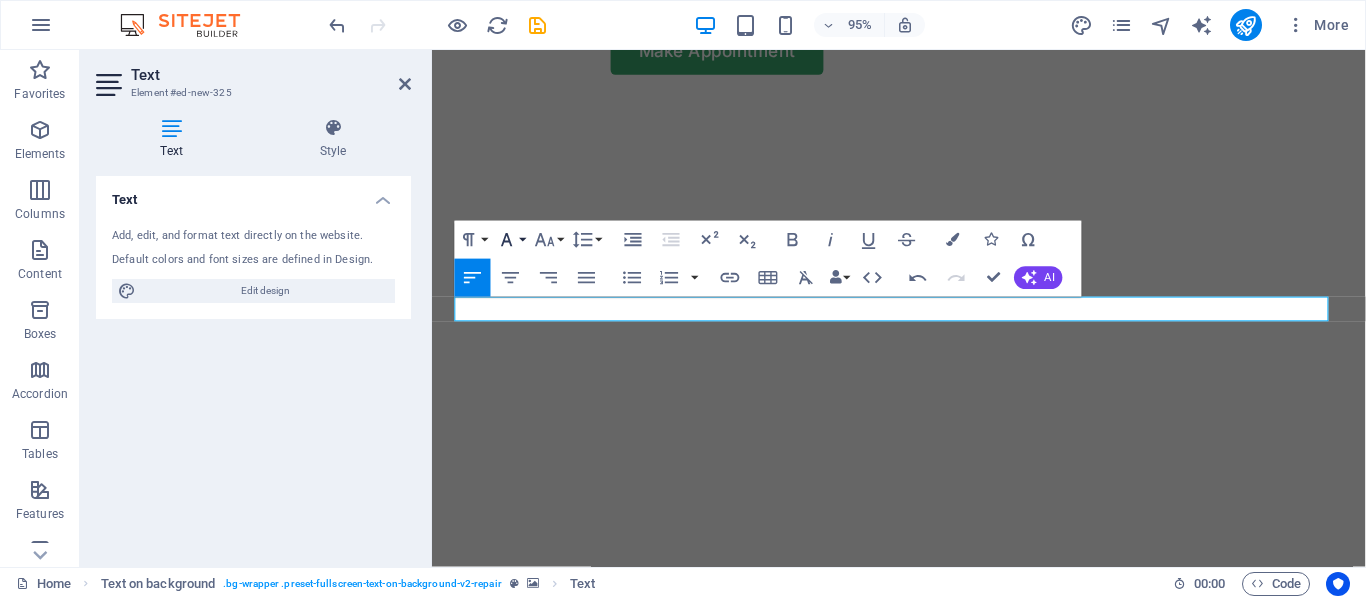 click 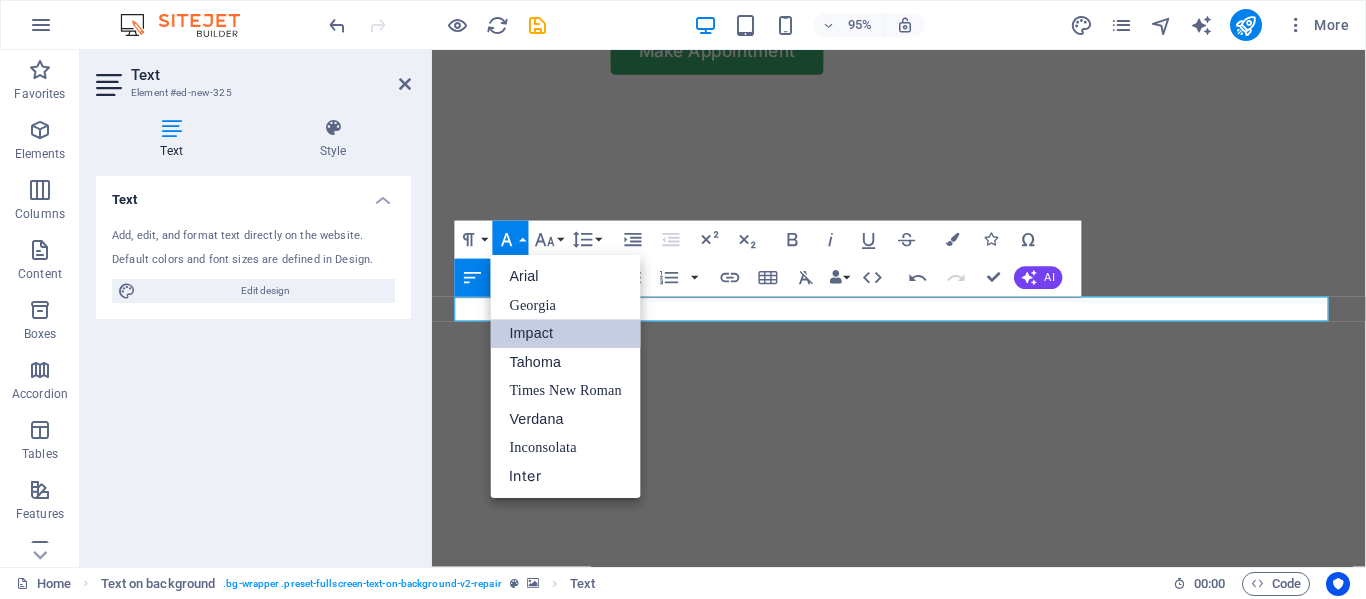 scroll, scrollTop: 0, scrollLeft: 0, axis: both 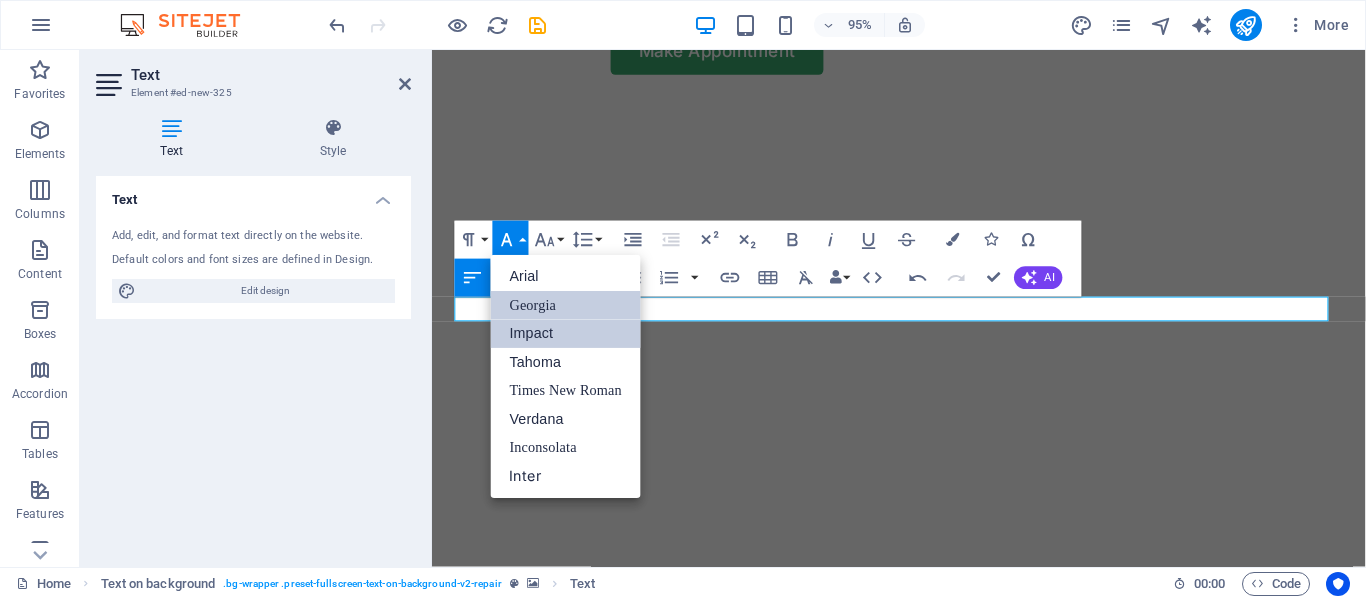 click on "Georgia" at bounding box center [566, 305] 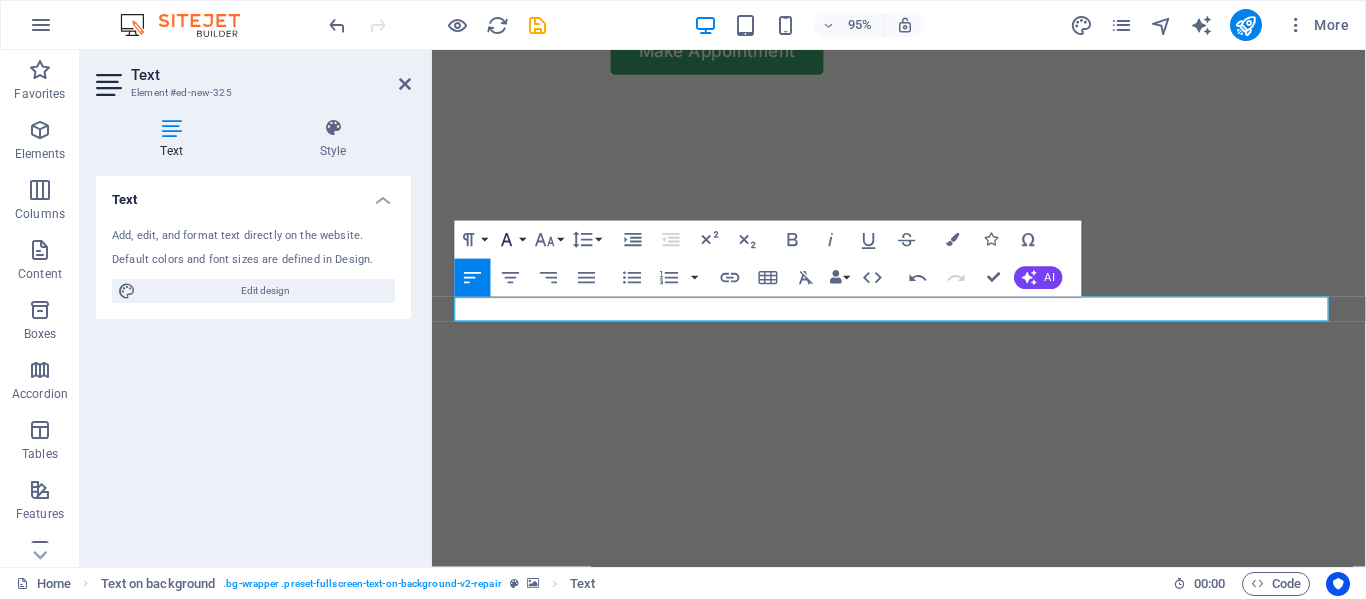 click 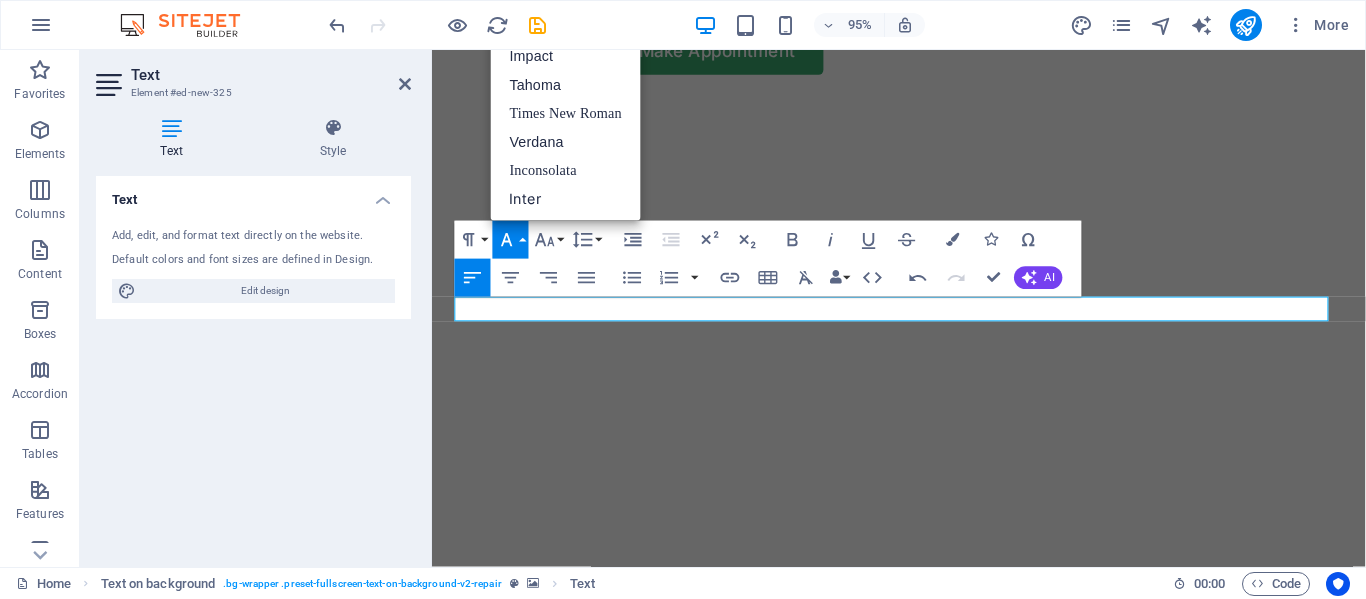 scroll, scrollTop: 0, scrollLeft: 0, axis: both 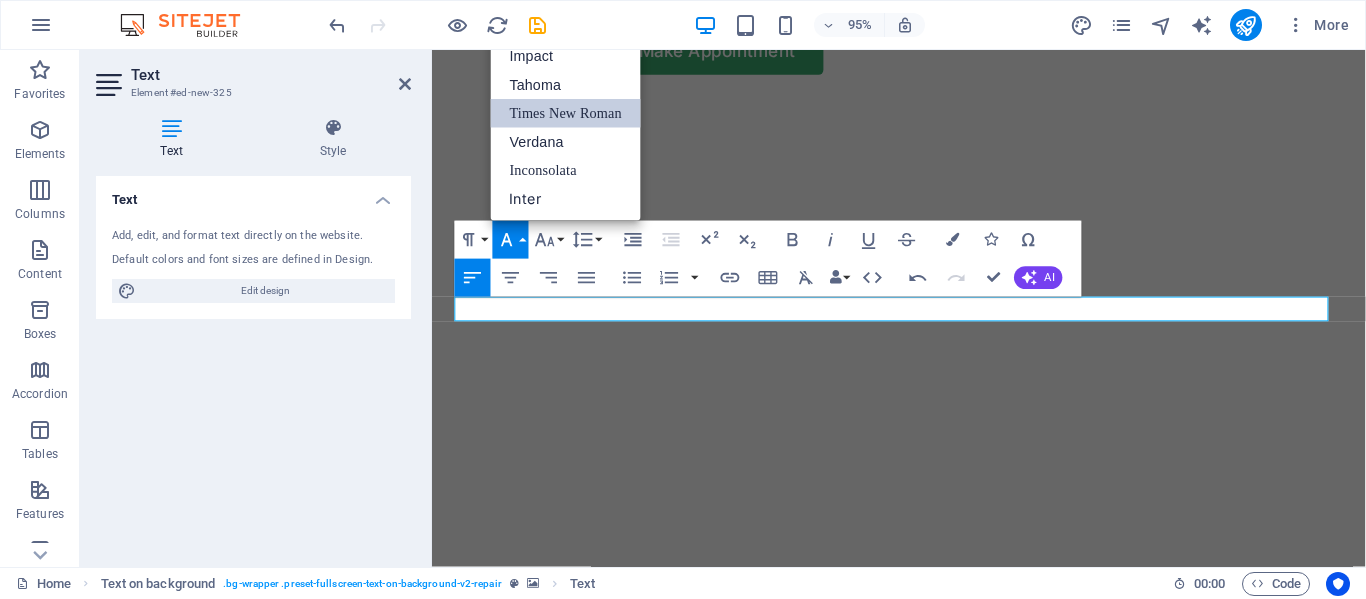 click on "Times New Roman" at bounding box center [566, 114] 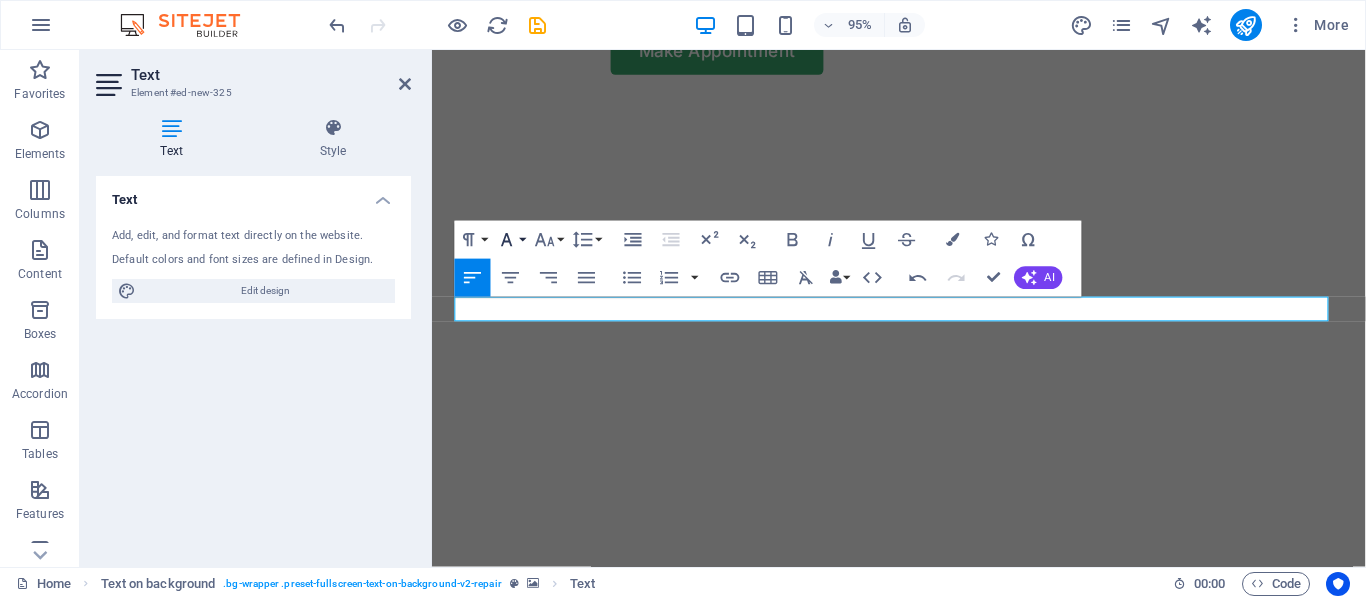 click 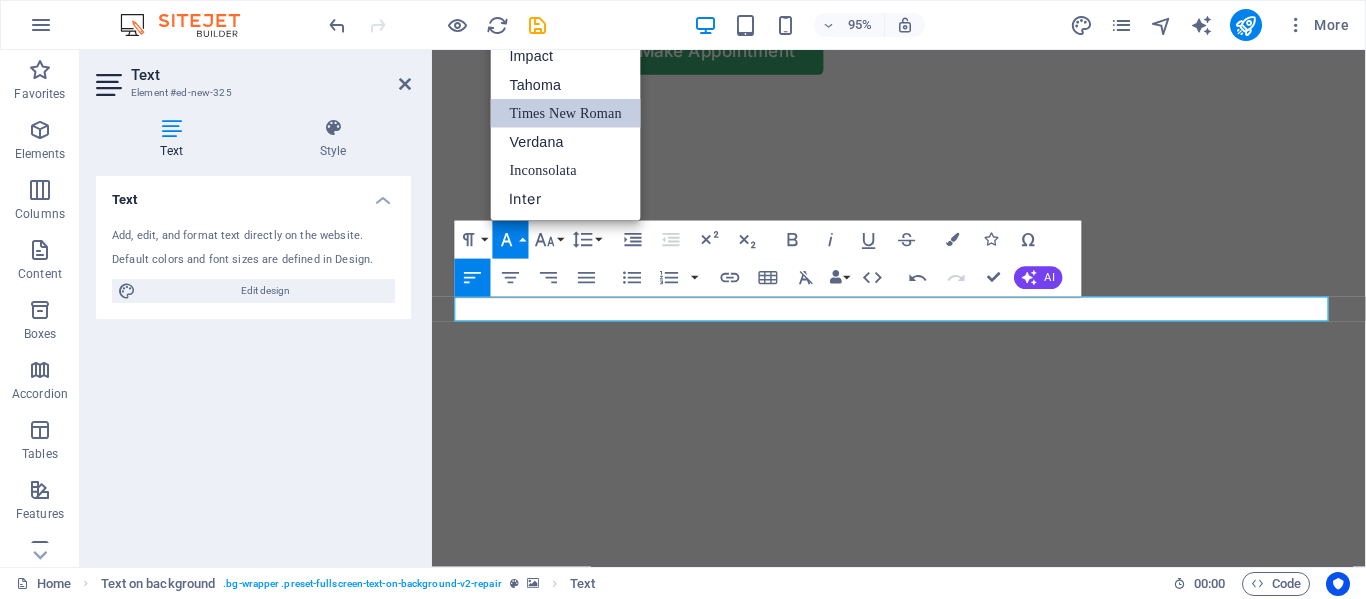 scroll, scrollTop: 0, scrollLeft: 0, axis: both 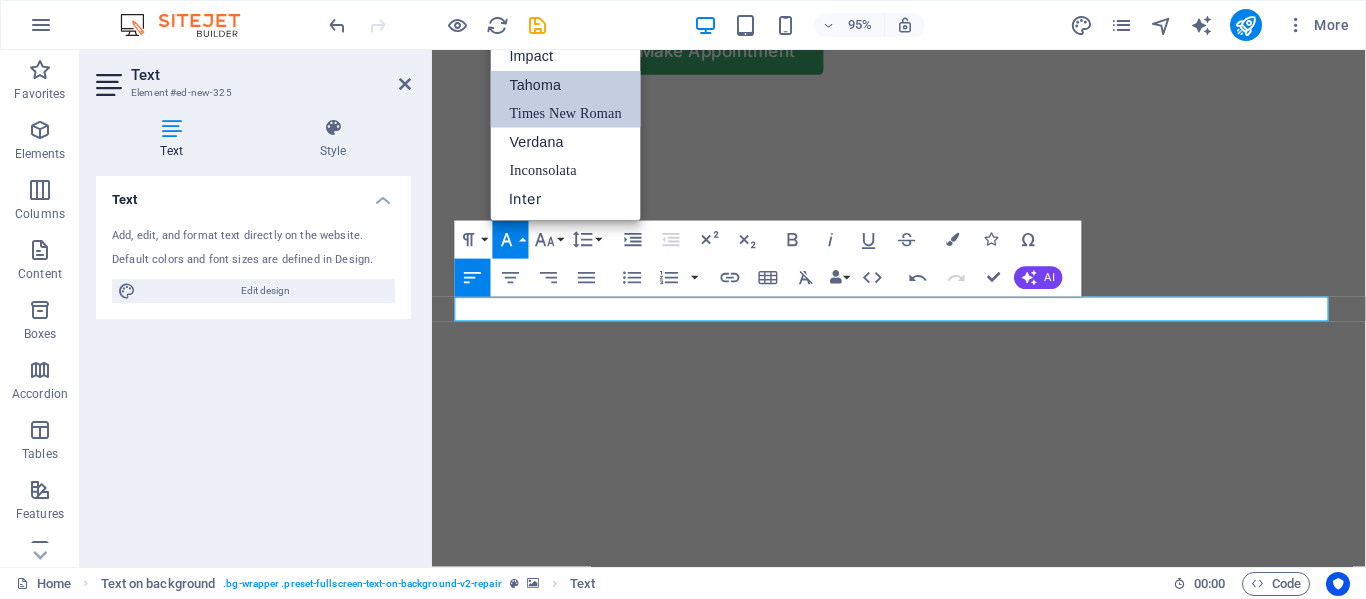 click on "Tahoma" at bounding box center [566, 85] 